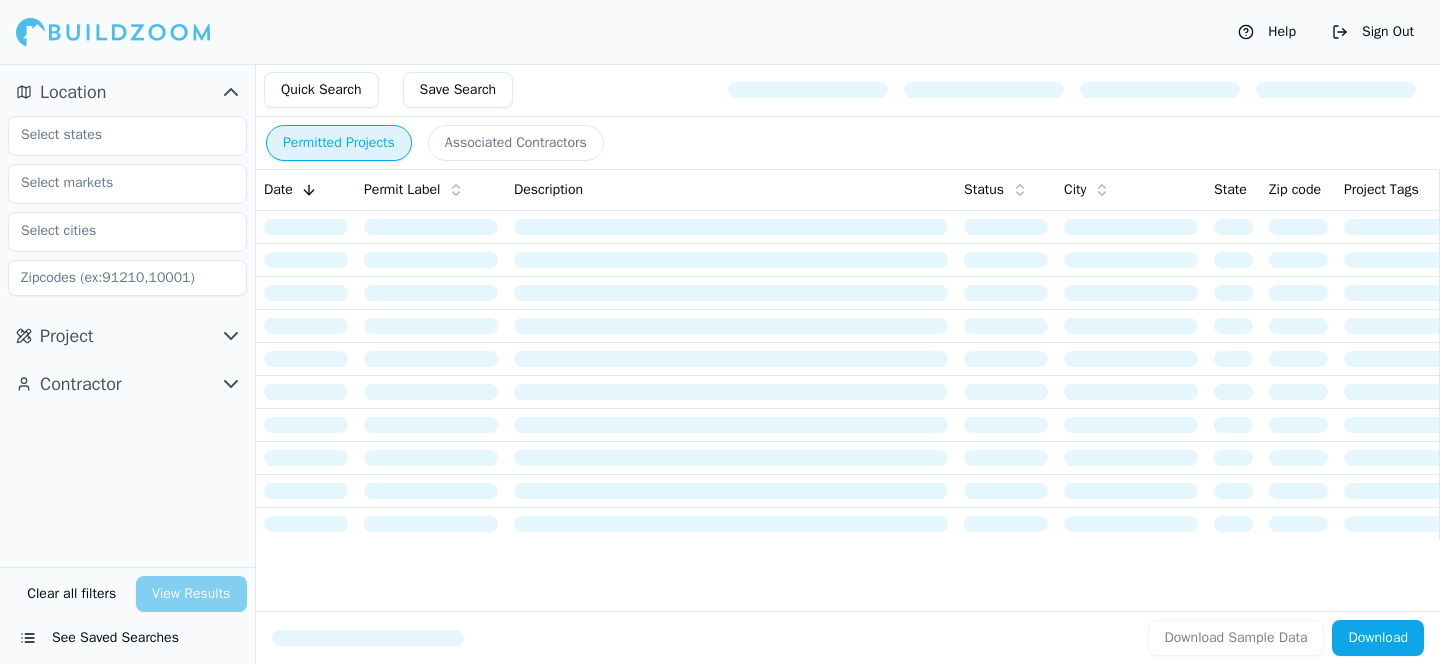 scroll, scrollTop: 0, scrollLeft: 0, axis: both 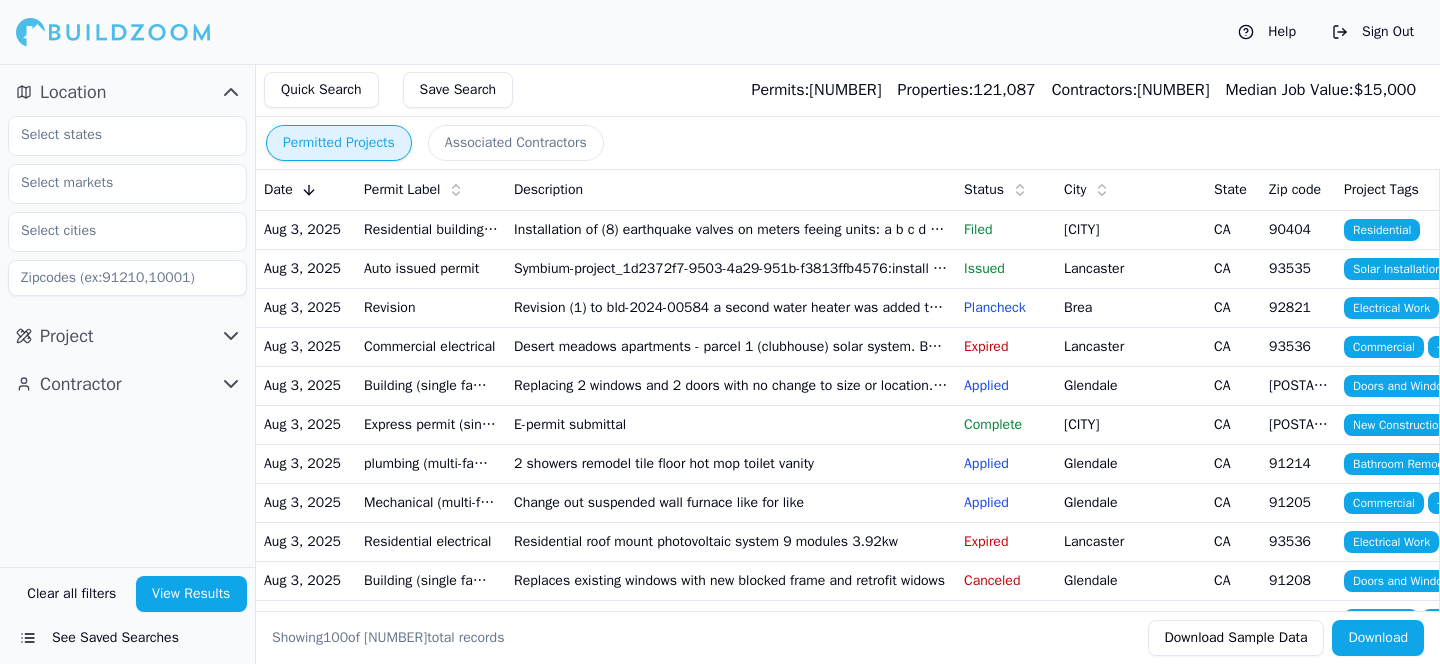 click 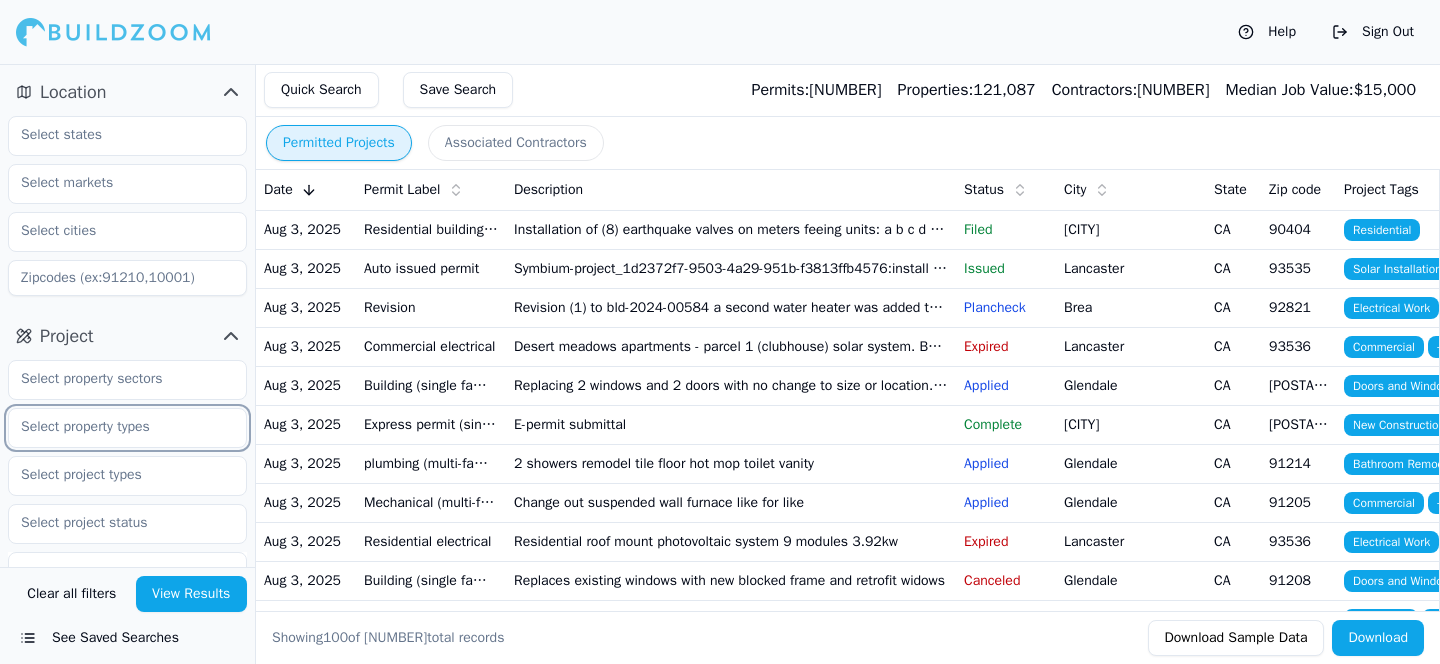 click at bounding box center [115, 427] 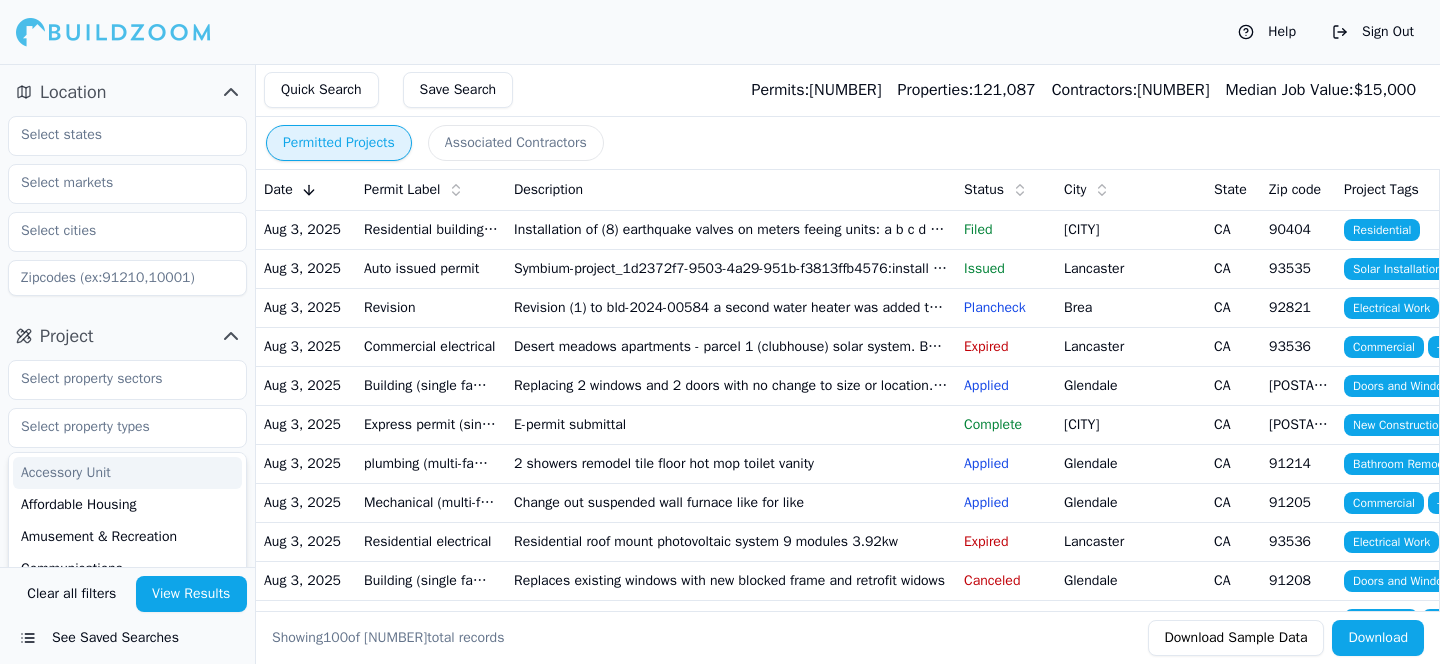 click at bounding box center (127, 380) 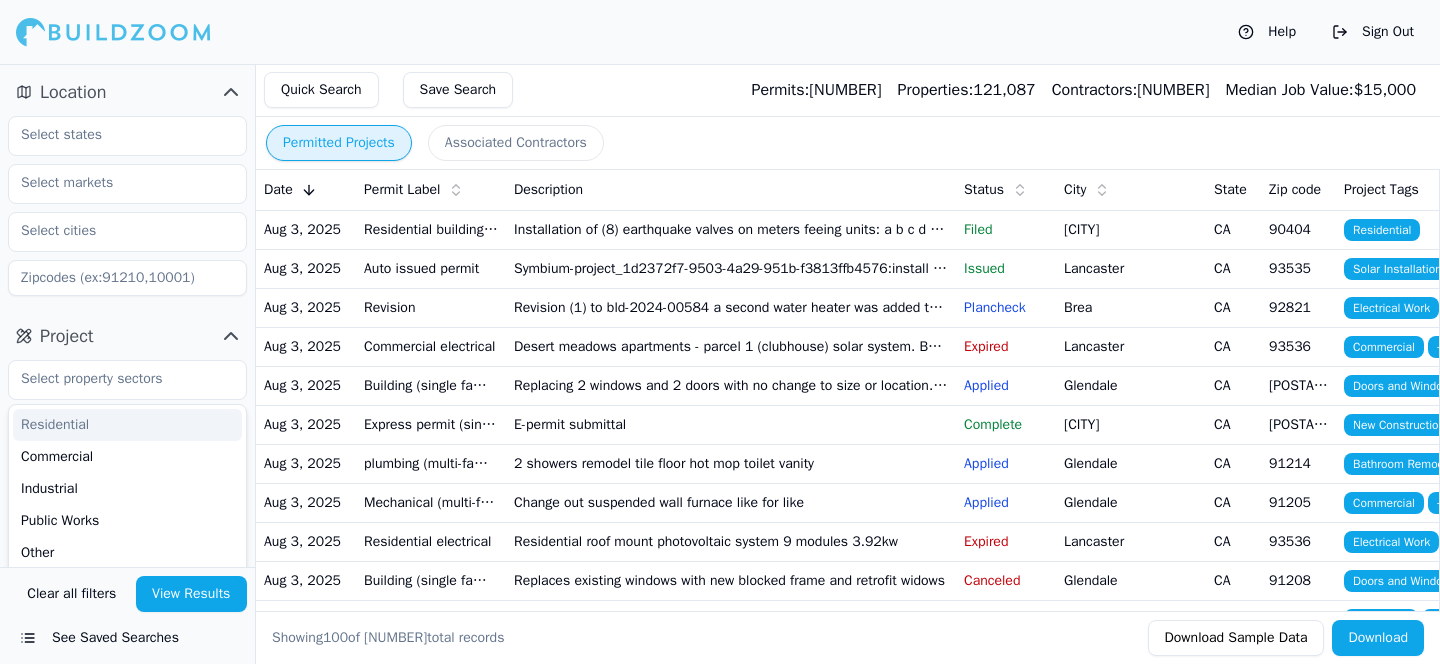 click on "Project" at bounding box center [127, 336] 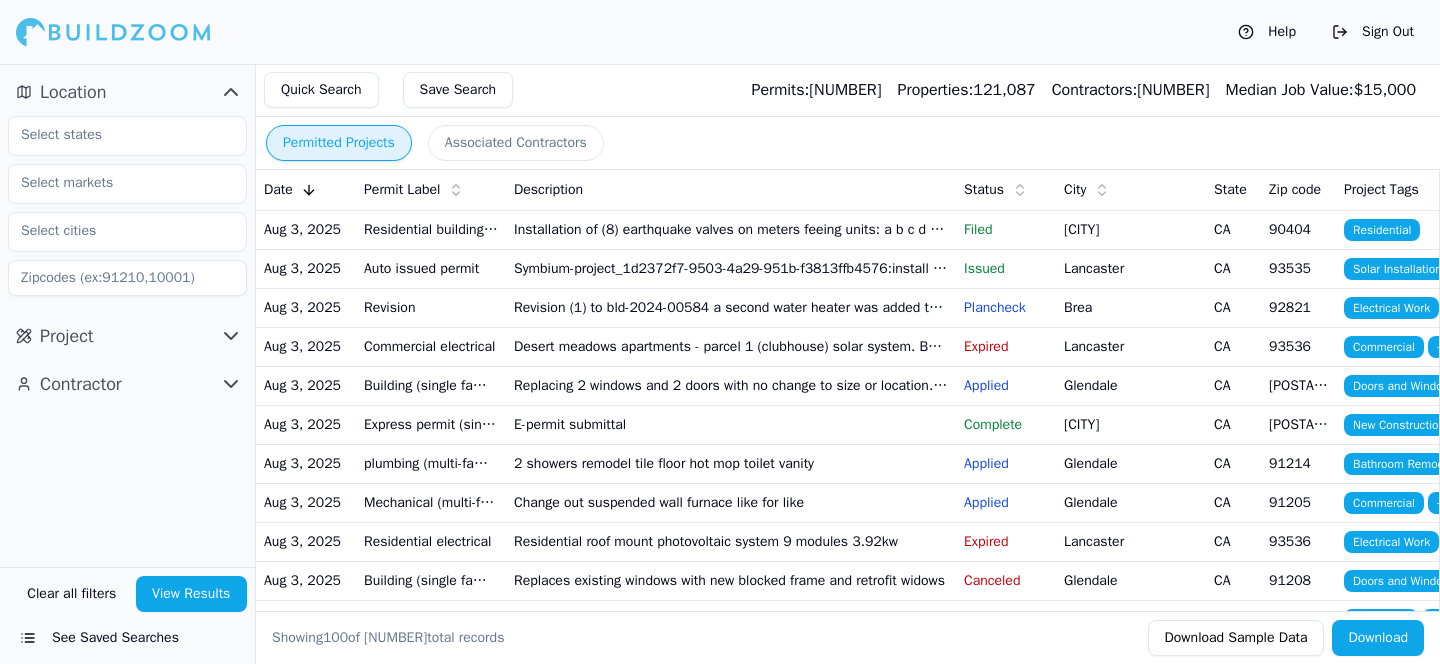 click on "Project" at bounding box center (127, 336) 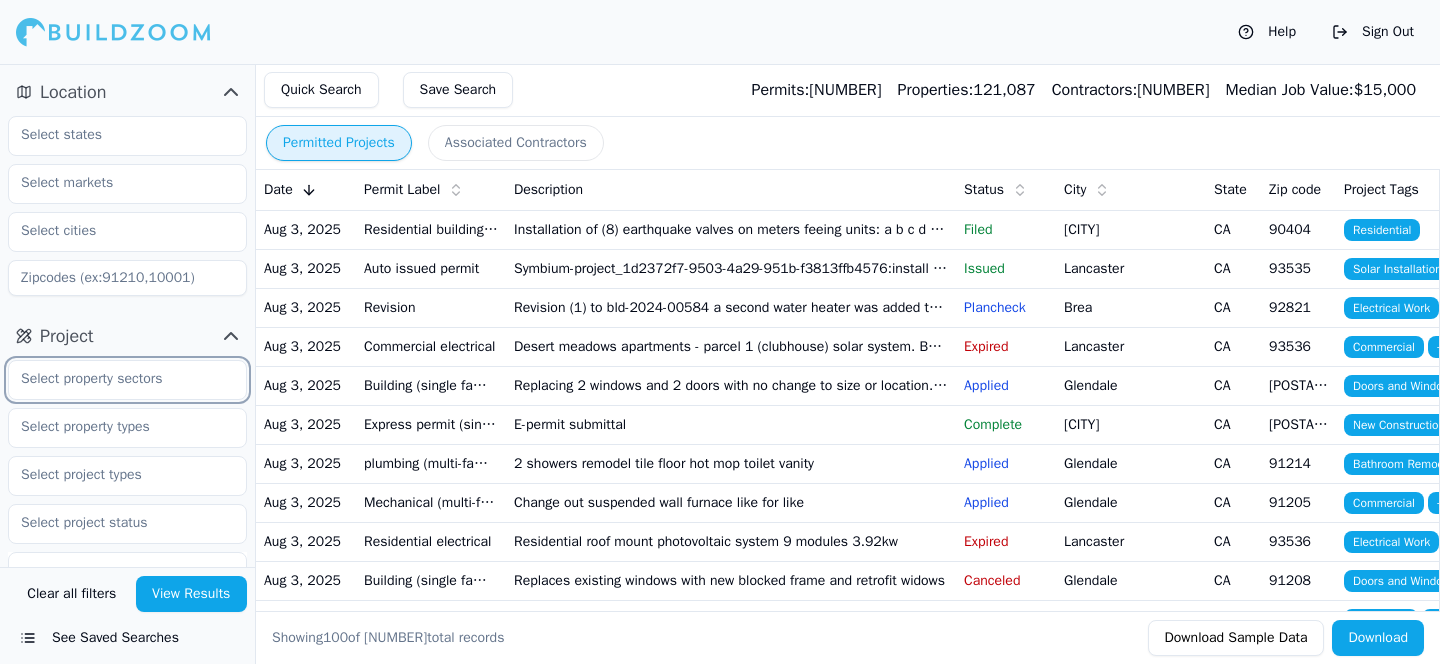 click at bounding box center (115, 379) 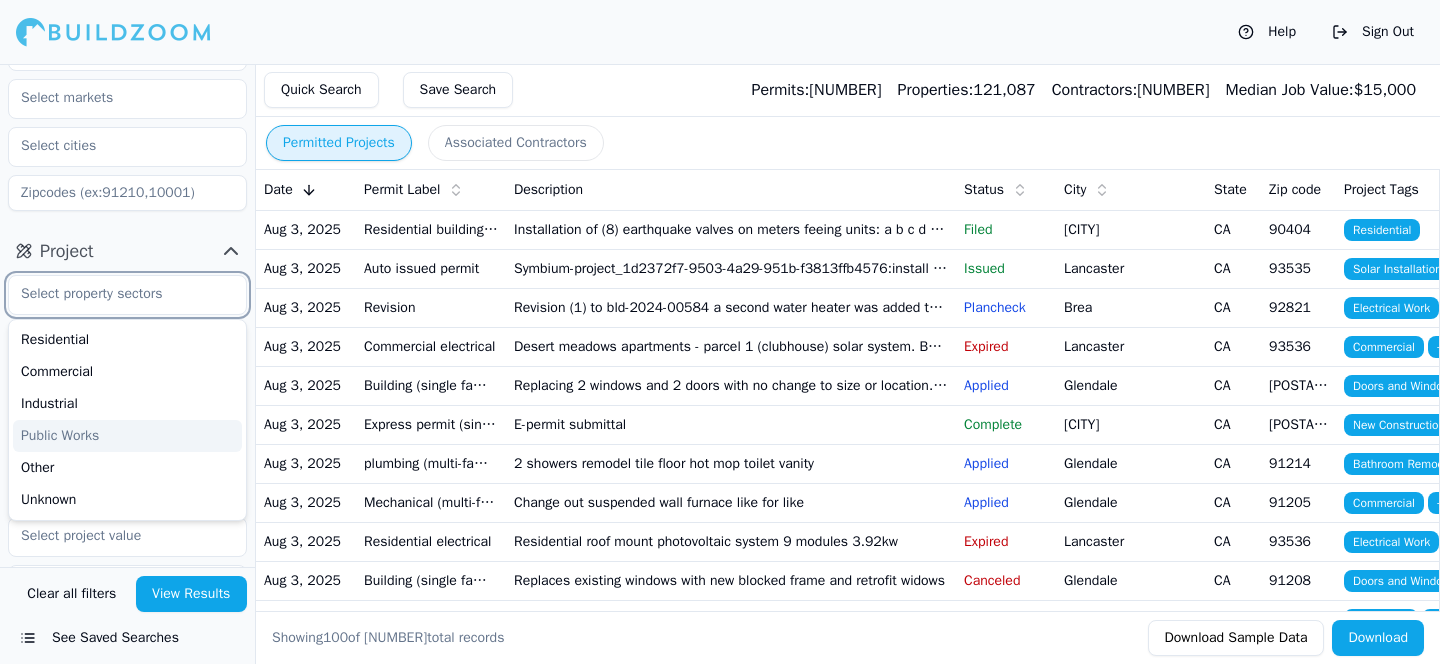 scroll, scrollTop: 71, scrollLeft: 0, axis: vertical 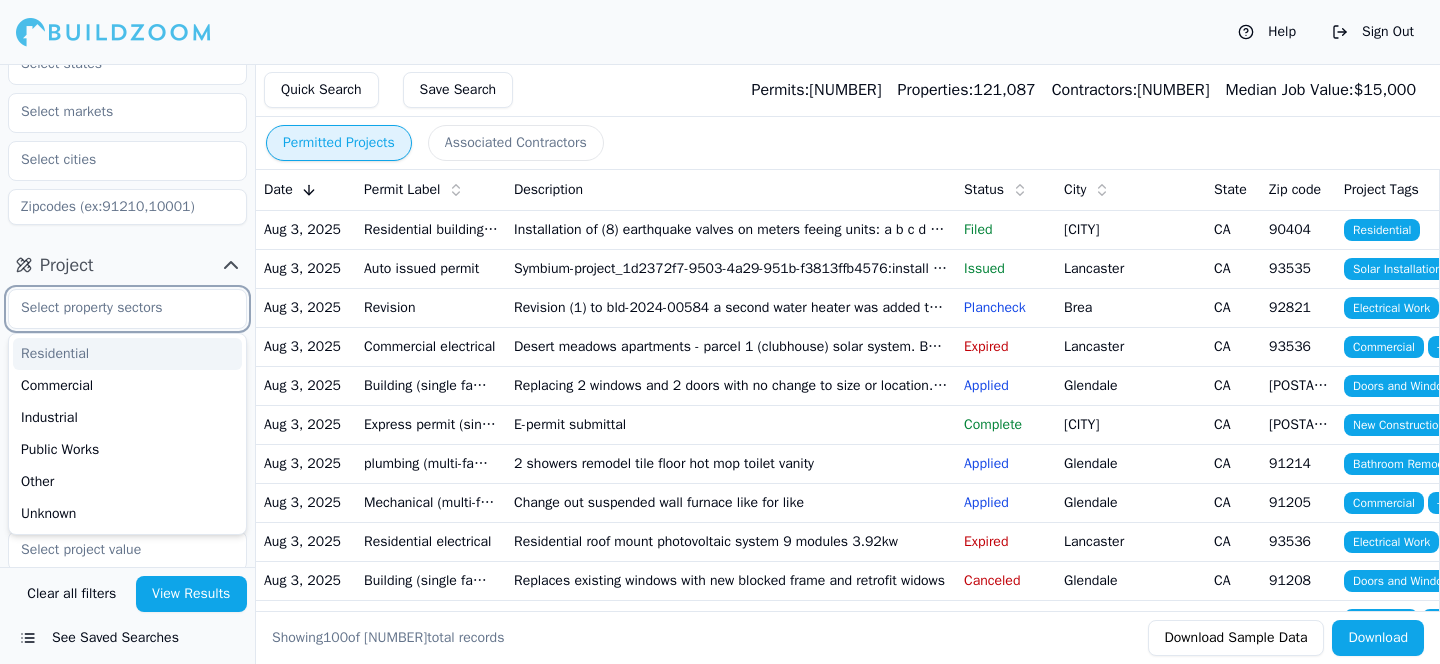 click on "Residential" at bounding box center (127, 354) 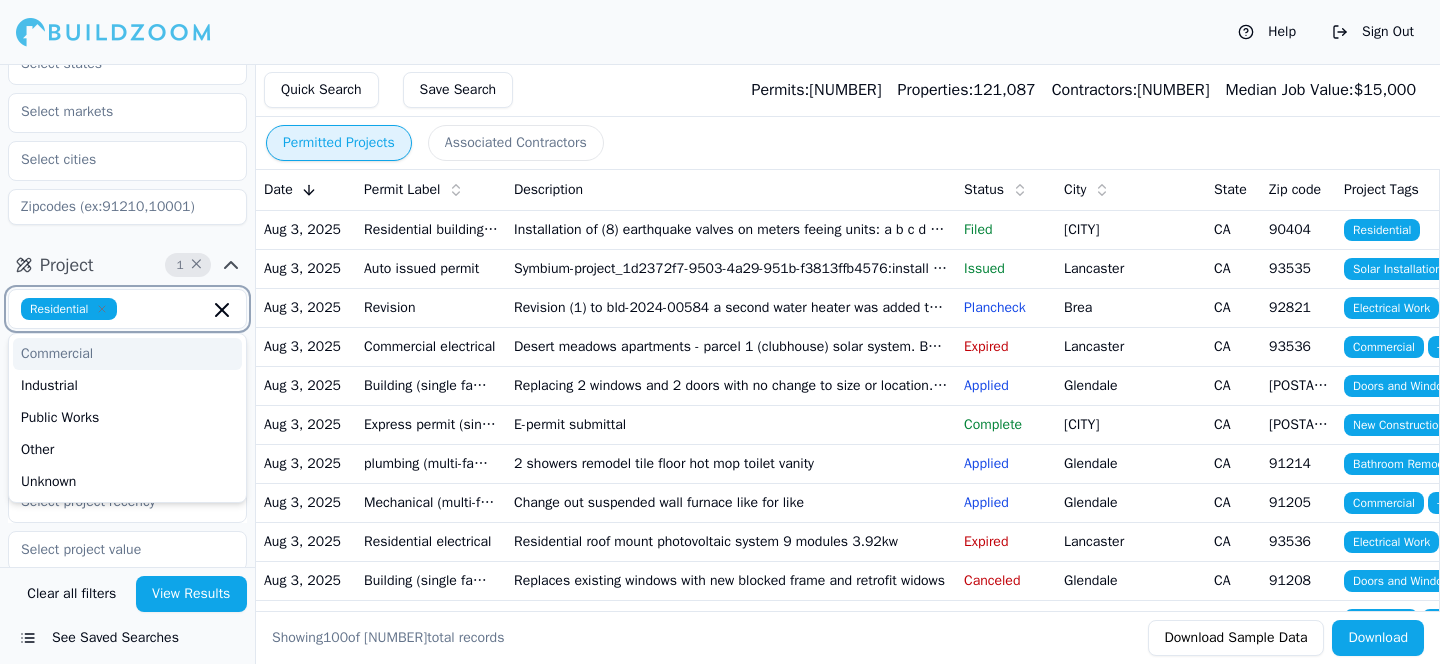 click on "Commercial" at bounding box center [127, 354] 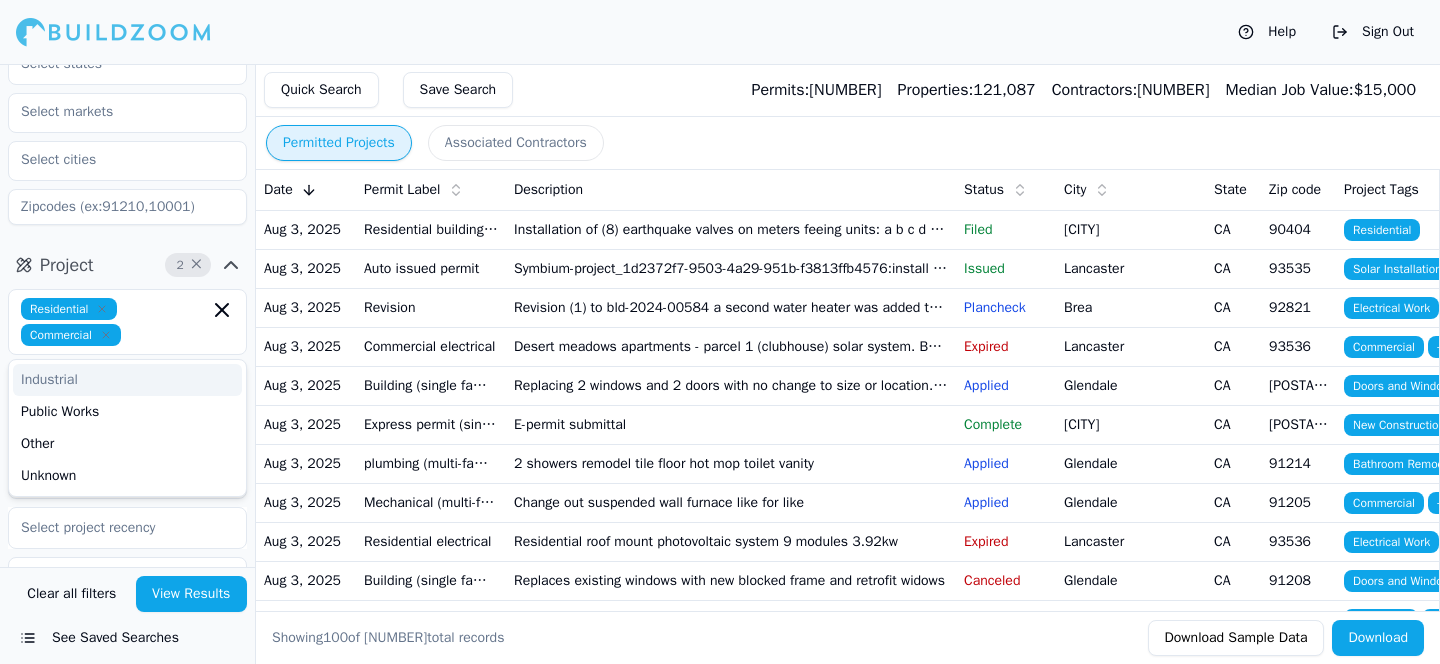 click on "Location" at bounding box center (127, 119) 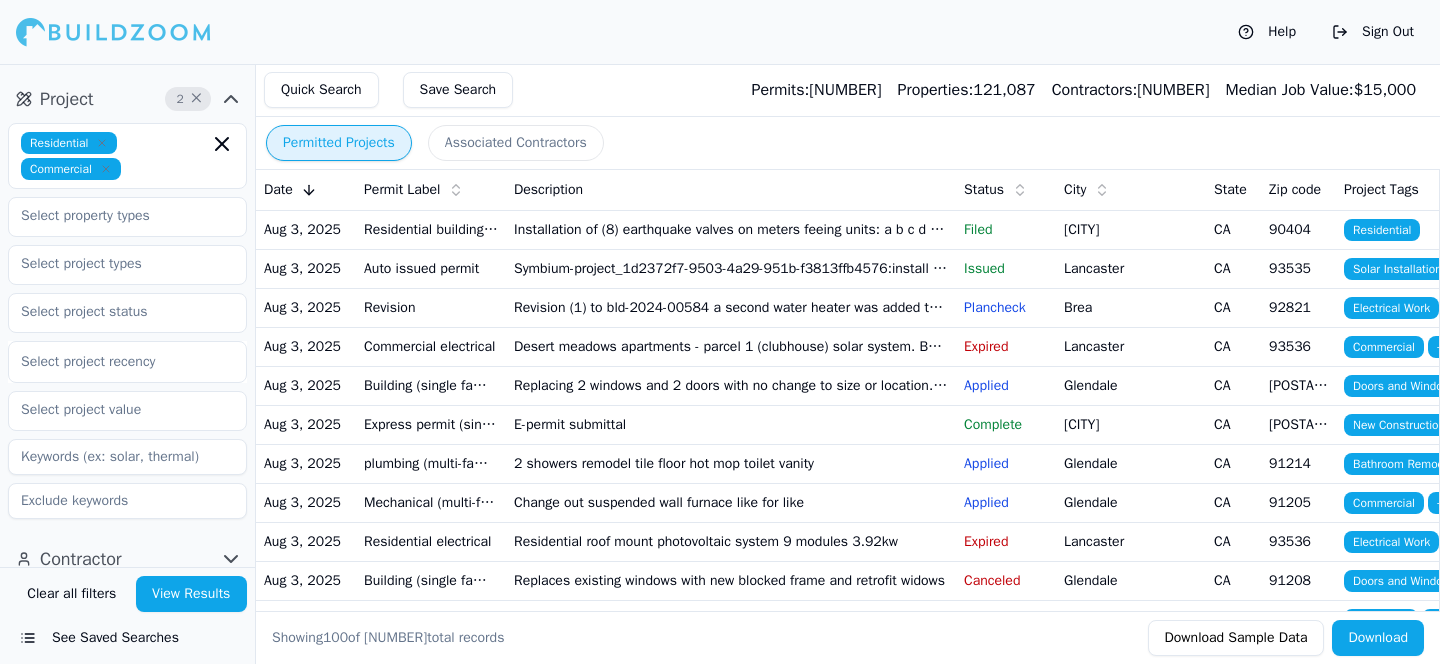 scroll, scrollTop: 253, scrollLeft: 0, axis: vertical 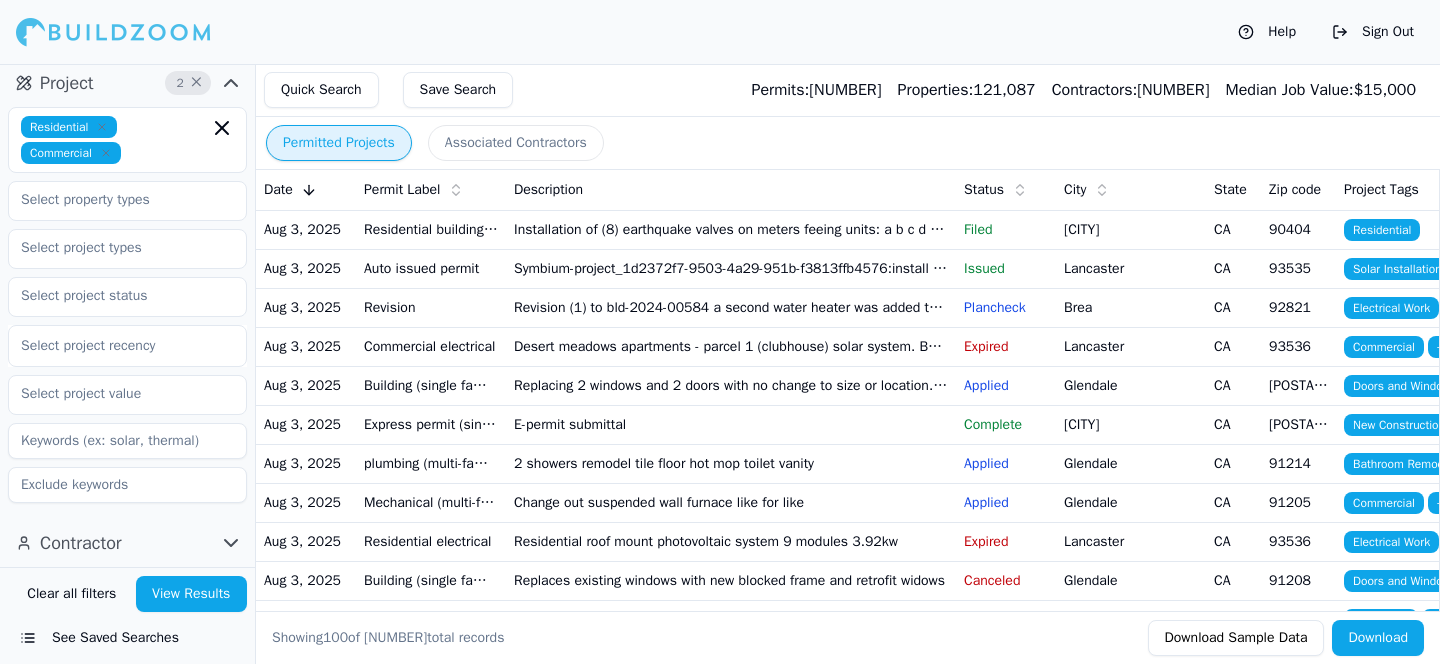 click at bounding box center (127, 441) 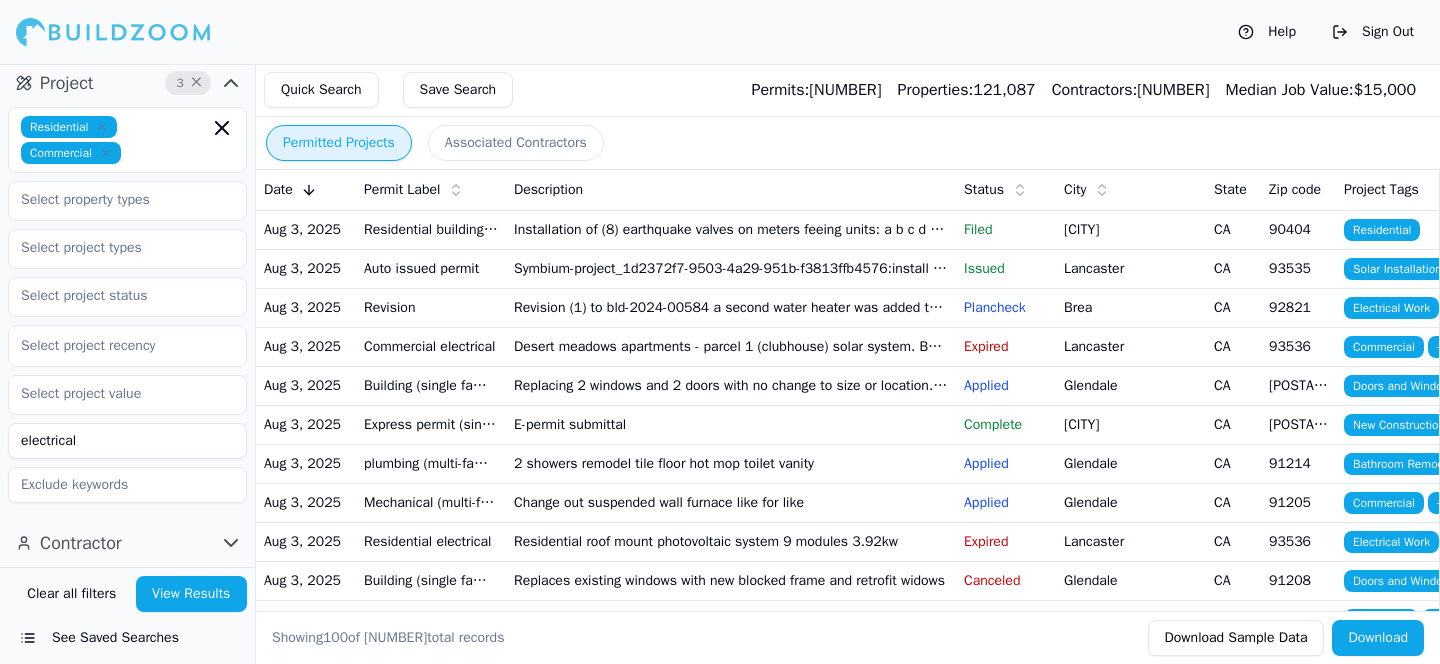 type on "electrical" 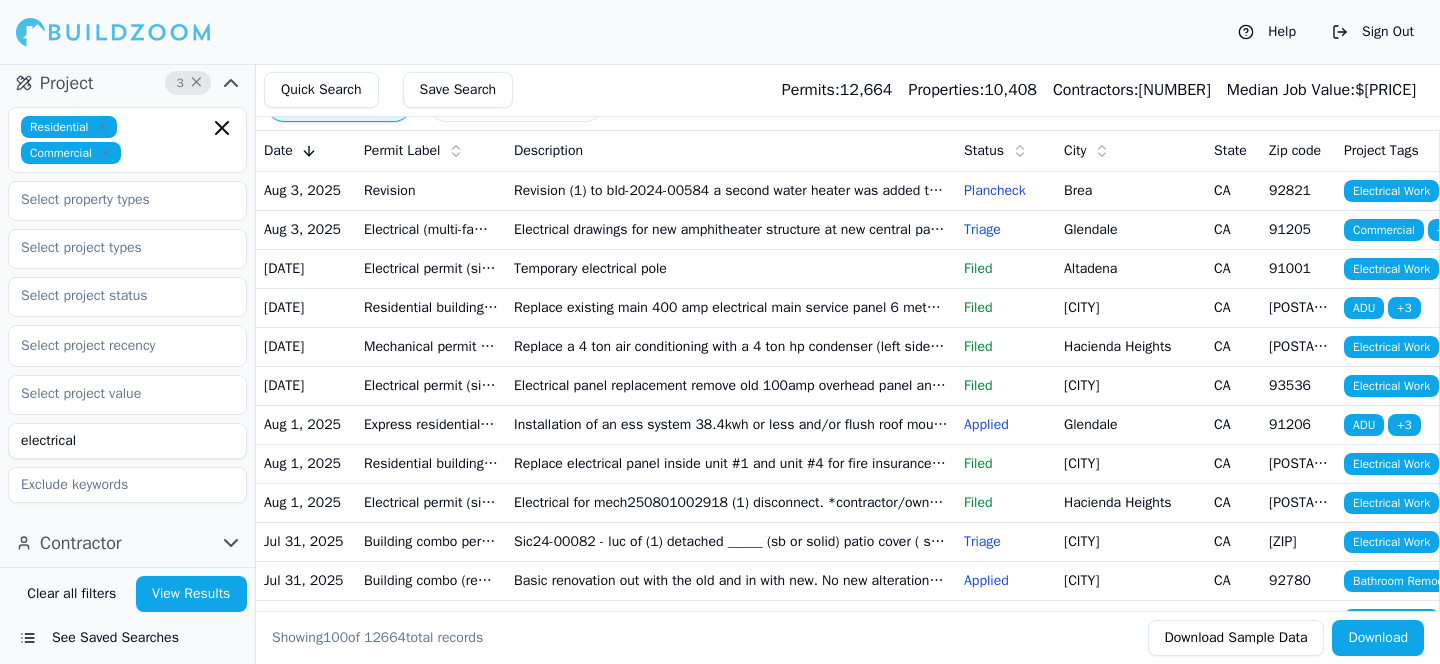 scroll, scrollTop: 0, scrollLeft: 0, axis: both 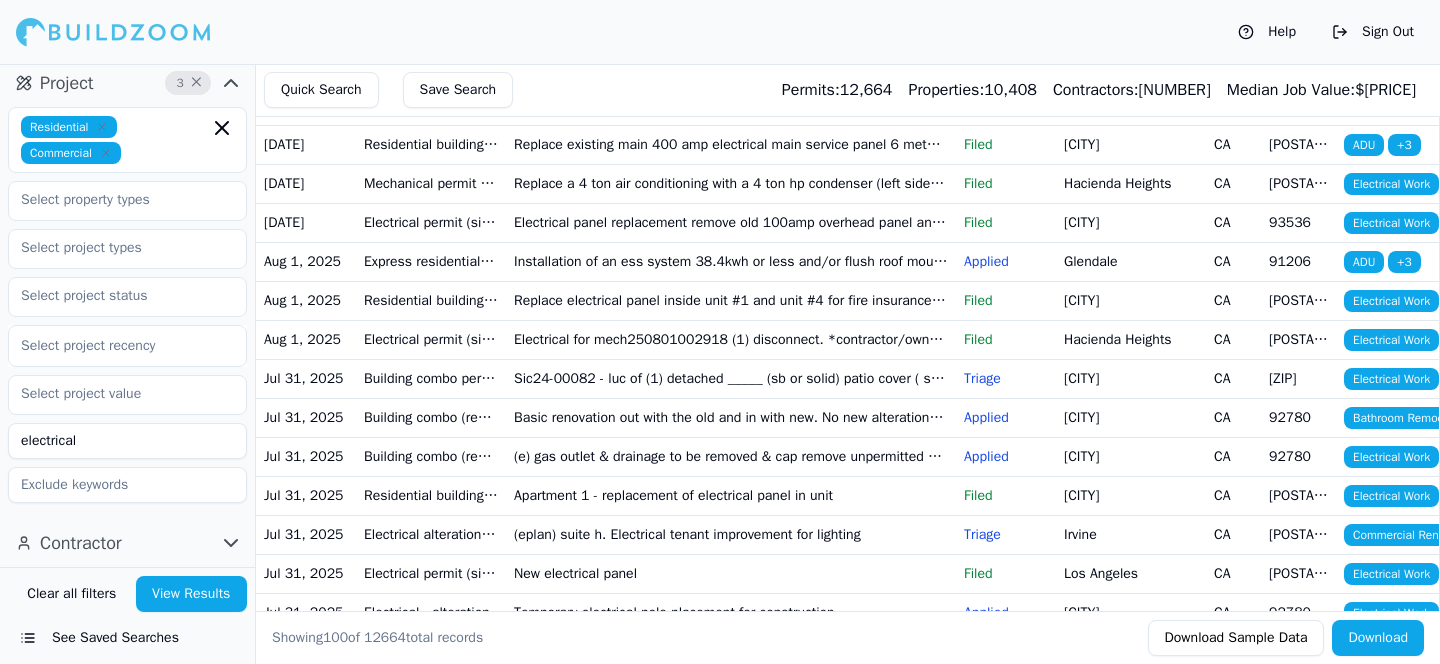 click on "Installation of an ess system 38.4kwh or less and/or flush roof mounted photovoltaic system on a residential single-family dwelling including adus 38kw or less. This installation shall comply with the electrical fire and building provisions of the most recent applicable code cycle" at bounding box center [731, 261] 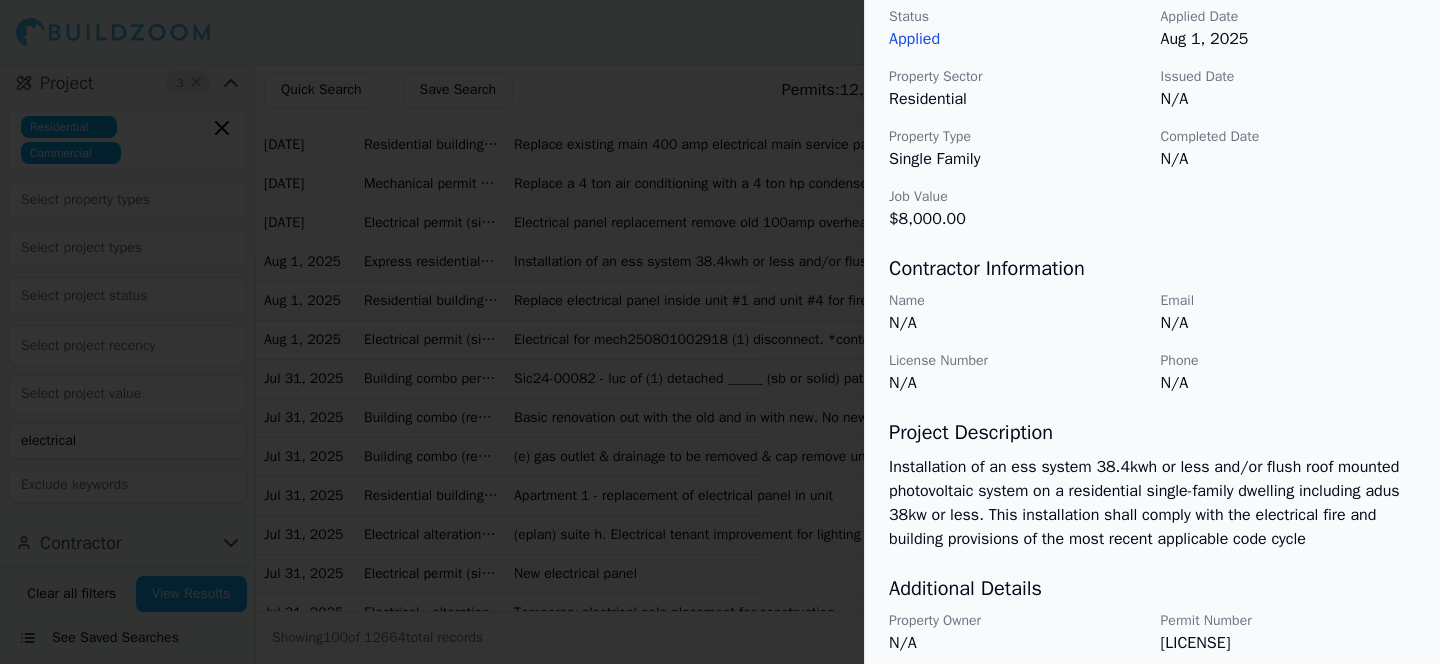 scroll, scrollTop: 657, scrollLeft: 0, axis: vertical 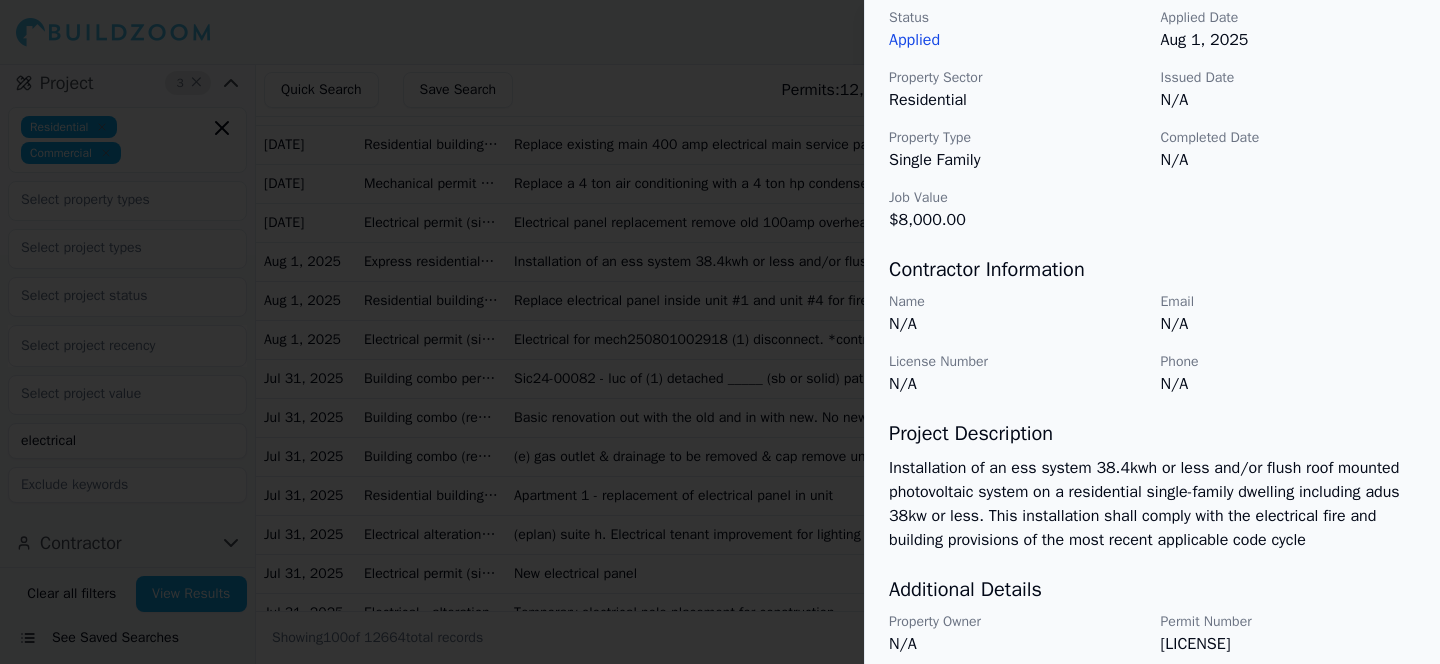 click on "Job Value" at bounding box center [1017, 198] 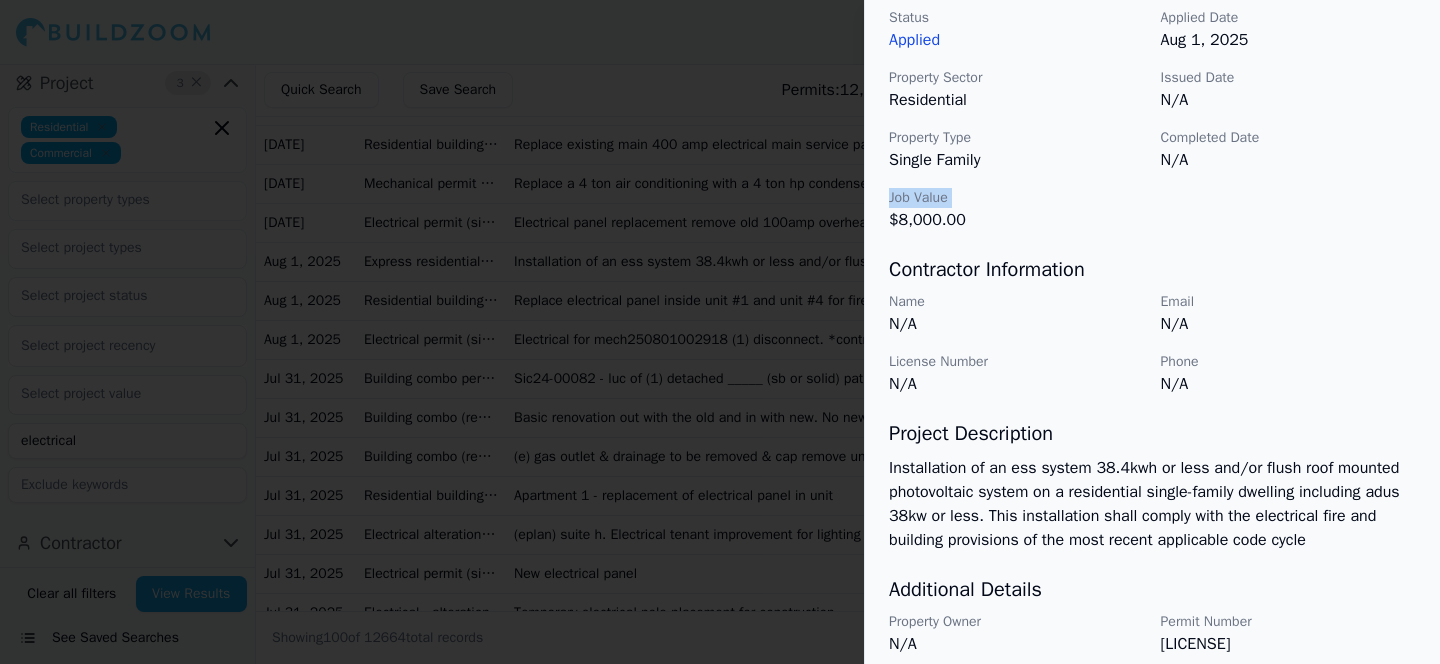 click on "Job Value" at bounding box center [1017, 198] 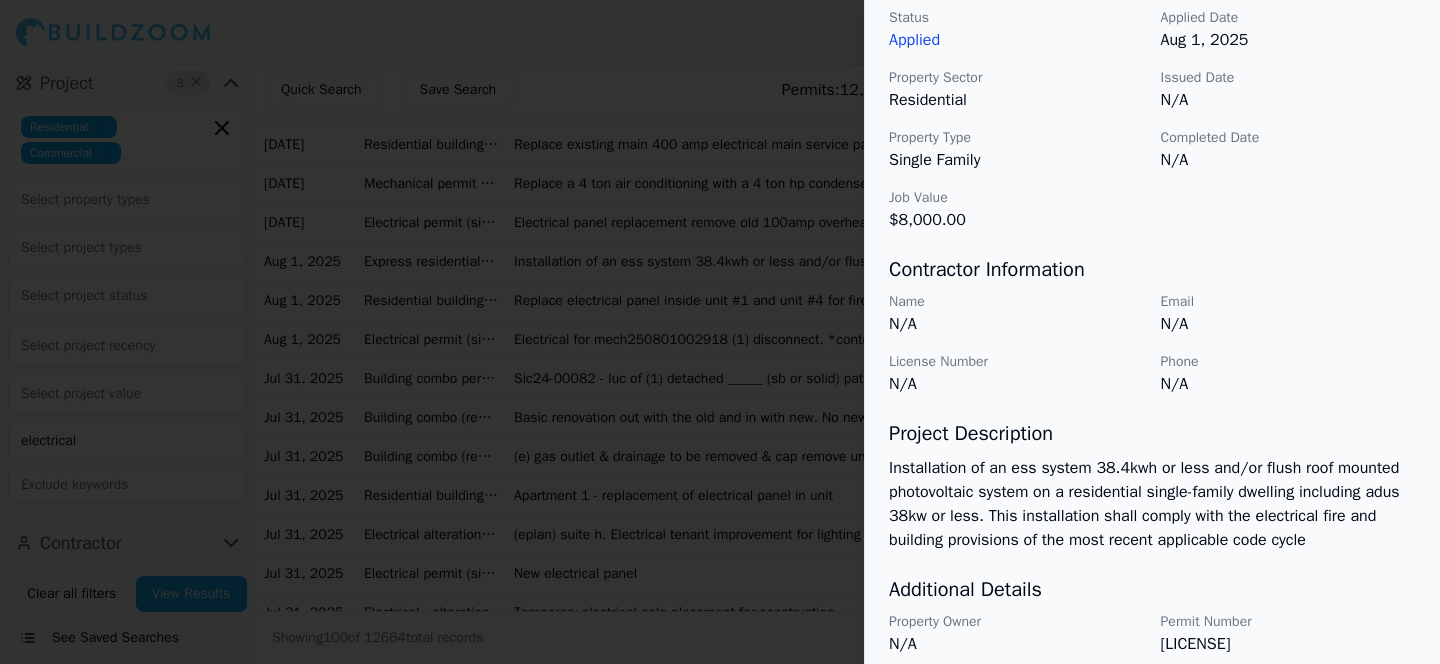 click on "Contractor Information Name N/A Email N/A License Number N/A Phone N/A" at bounding box center [1152, 326] 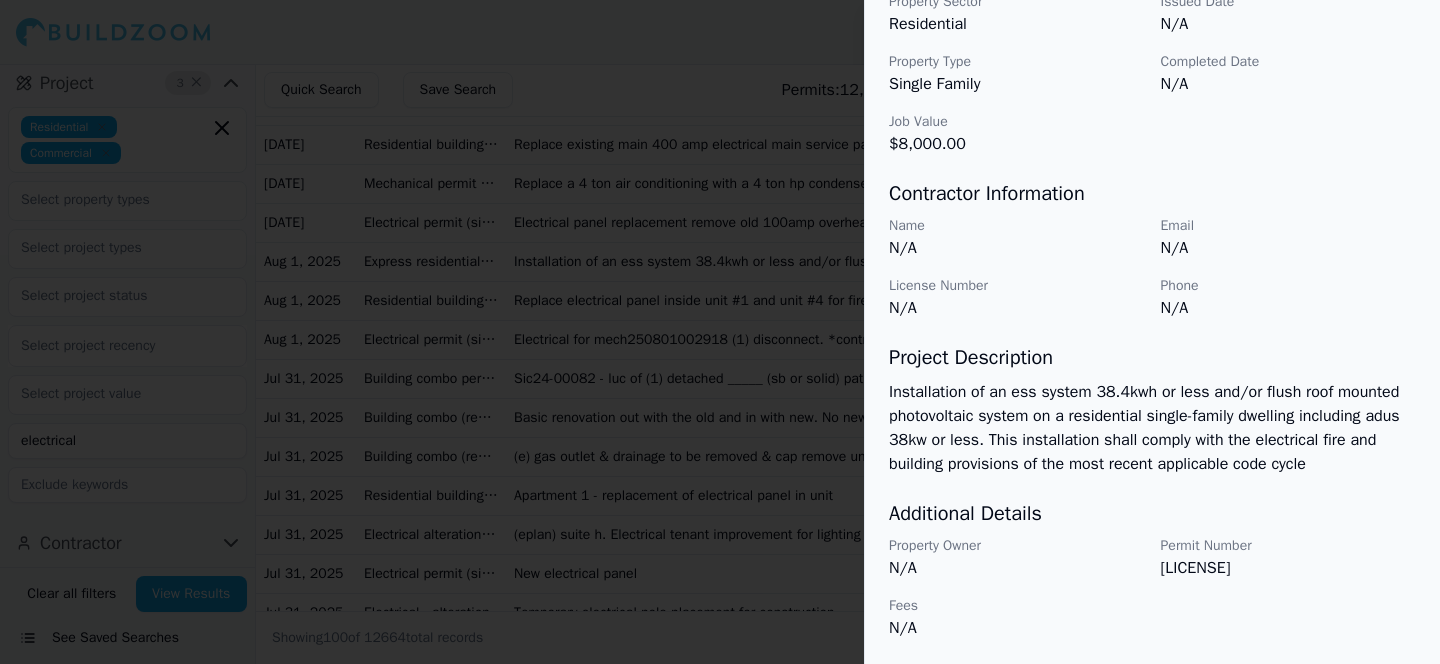 click on "Installation of an ess system 38.4kwh or less and/or flush roof mounted photovoltaic system on a residential single-family dwelling including adus 38kw or less. This installation shall comply with the electrical fire and building provisions of the most recent applicable code cycle" at bounding box center (1152, 428) 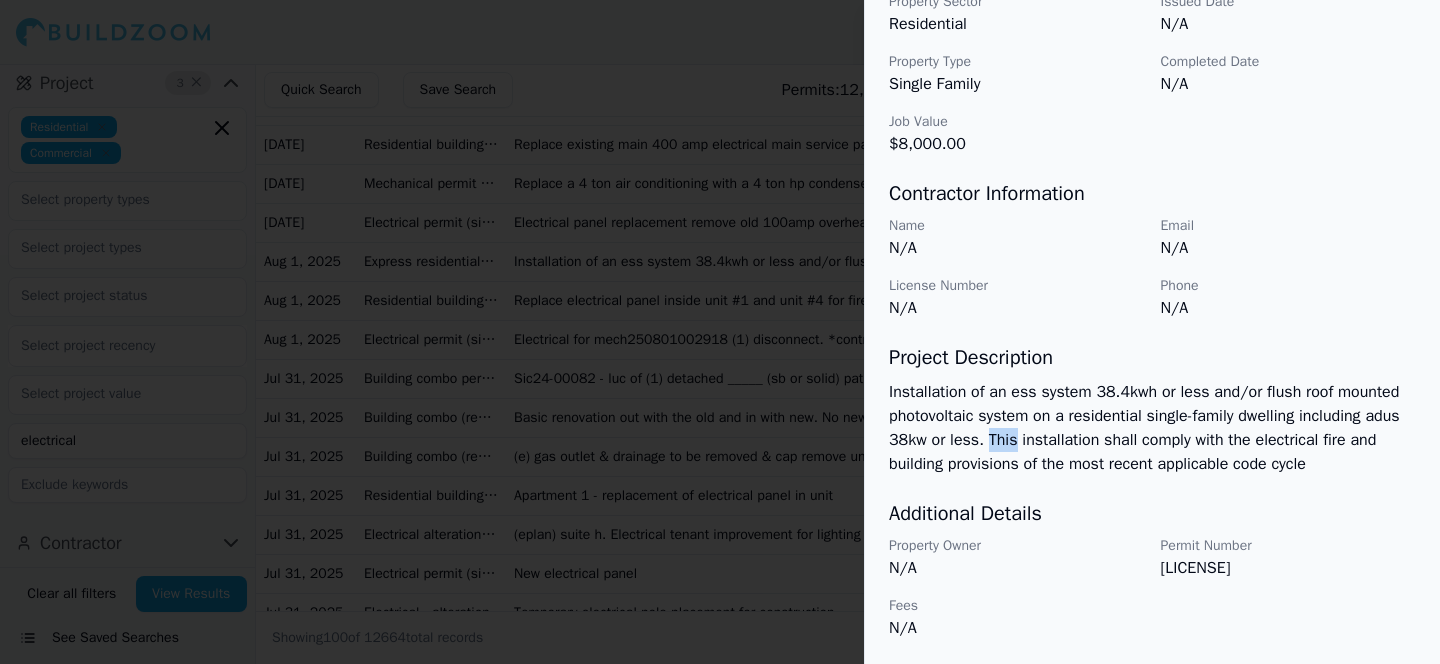 click on "Installation of an ess system 38.4kwh or less and/or flush roof mounted photovoltaic system on a residential single-family dwelling including adus 38kw or less. This installation shall comply with the electrical fire and building provisions of the most recent applicable code cycle" at bounding box center [1152, 428] 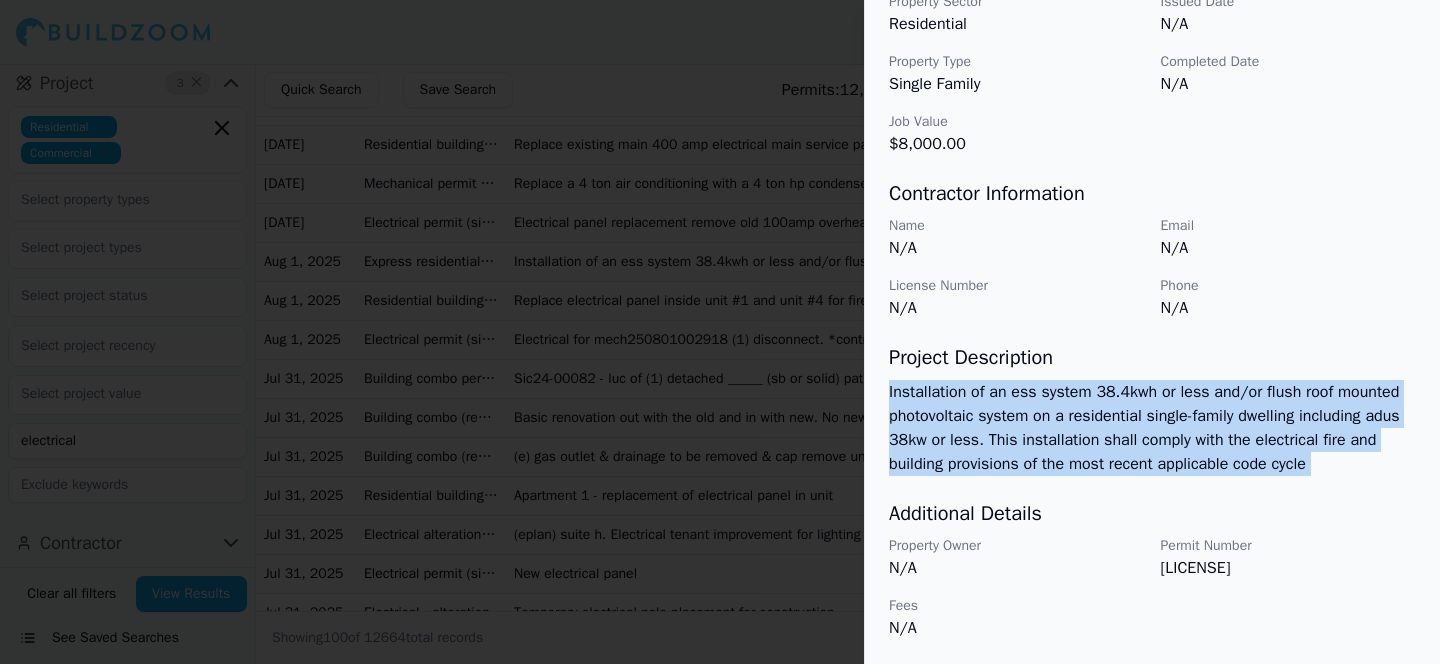 click on "Additional Details" at bounding box center (1152, 514) 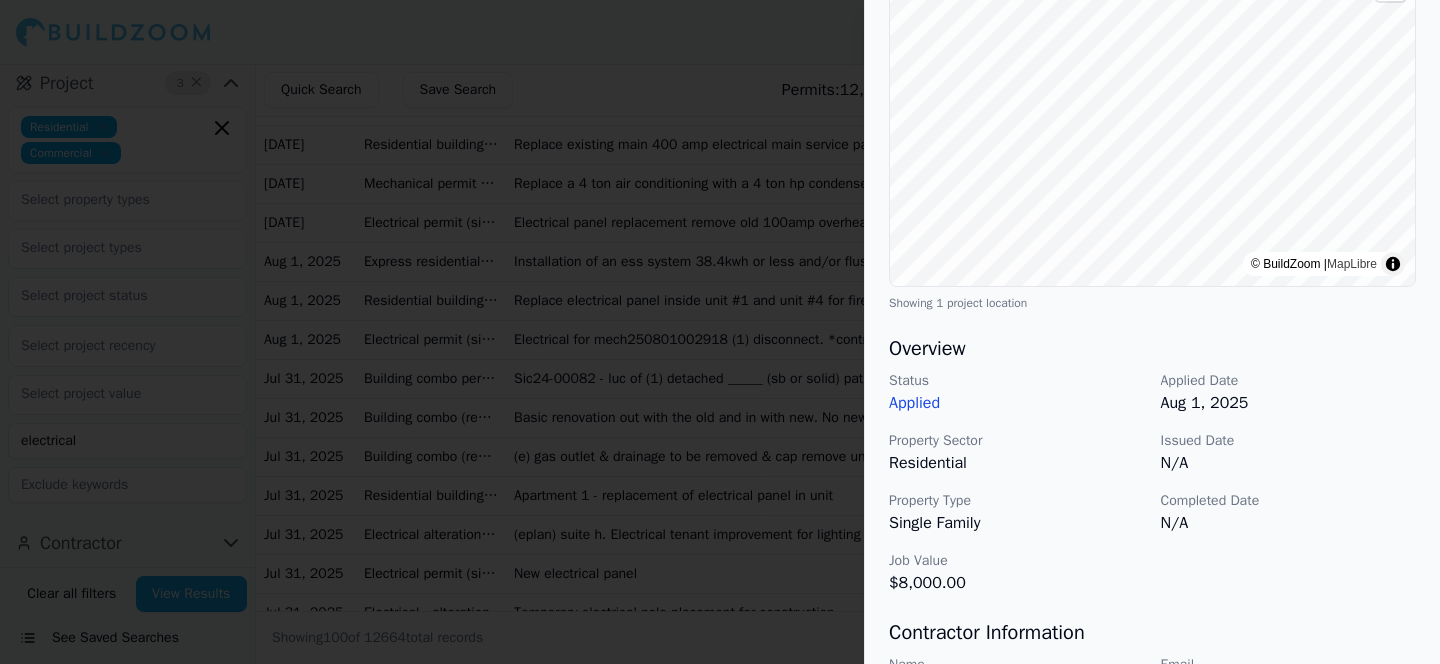 scroll, scrollTop: 0, scrollLeft: 0, axis: both 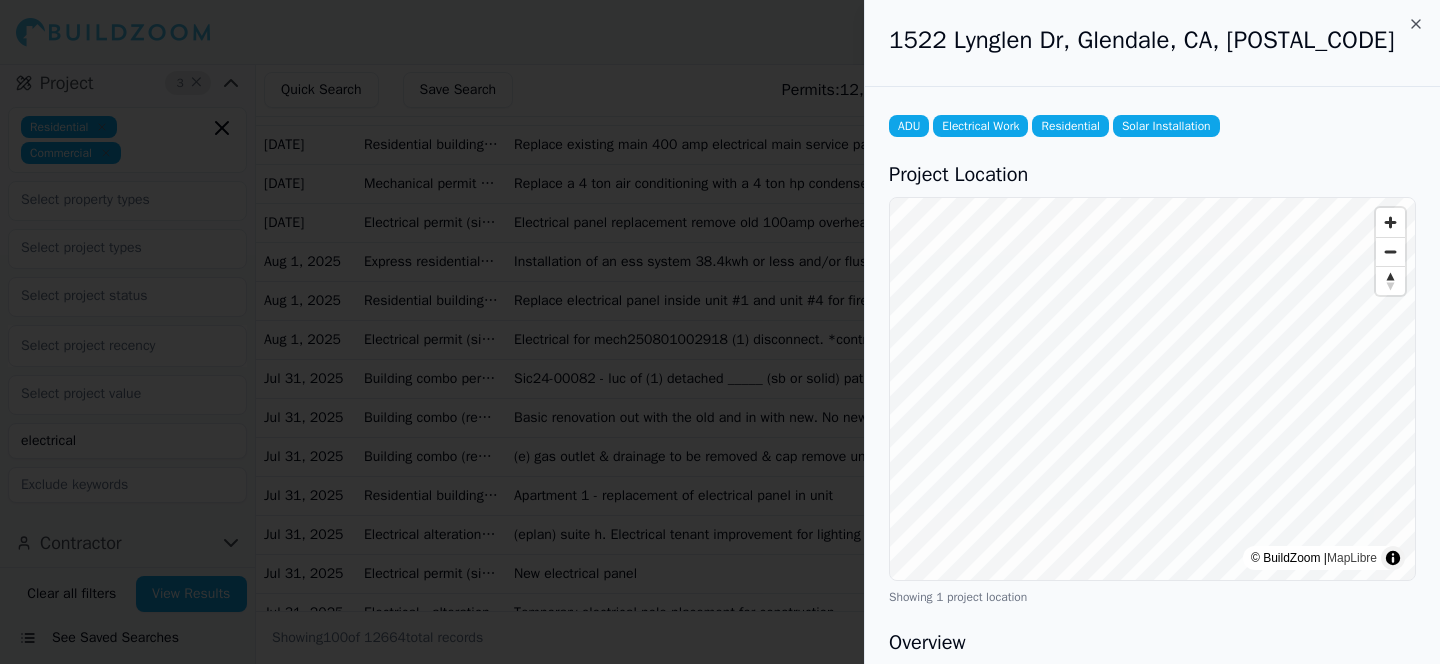 click on "1522 Lynglen Dr, Glendale, CA, [POSTAL_CODE]" at bounding box center [1152, 40] 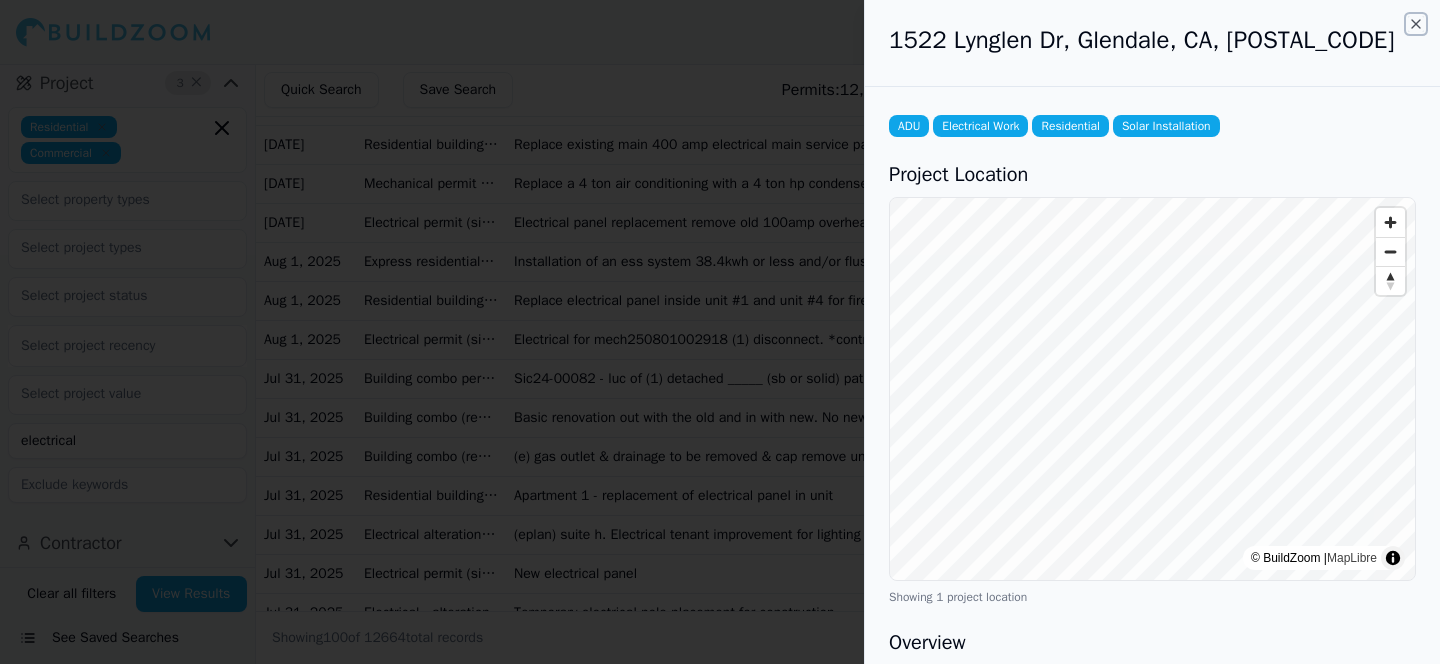 click 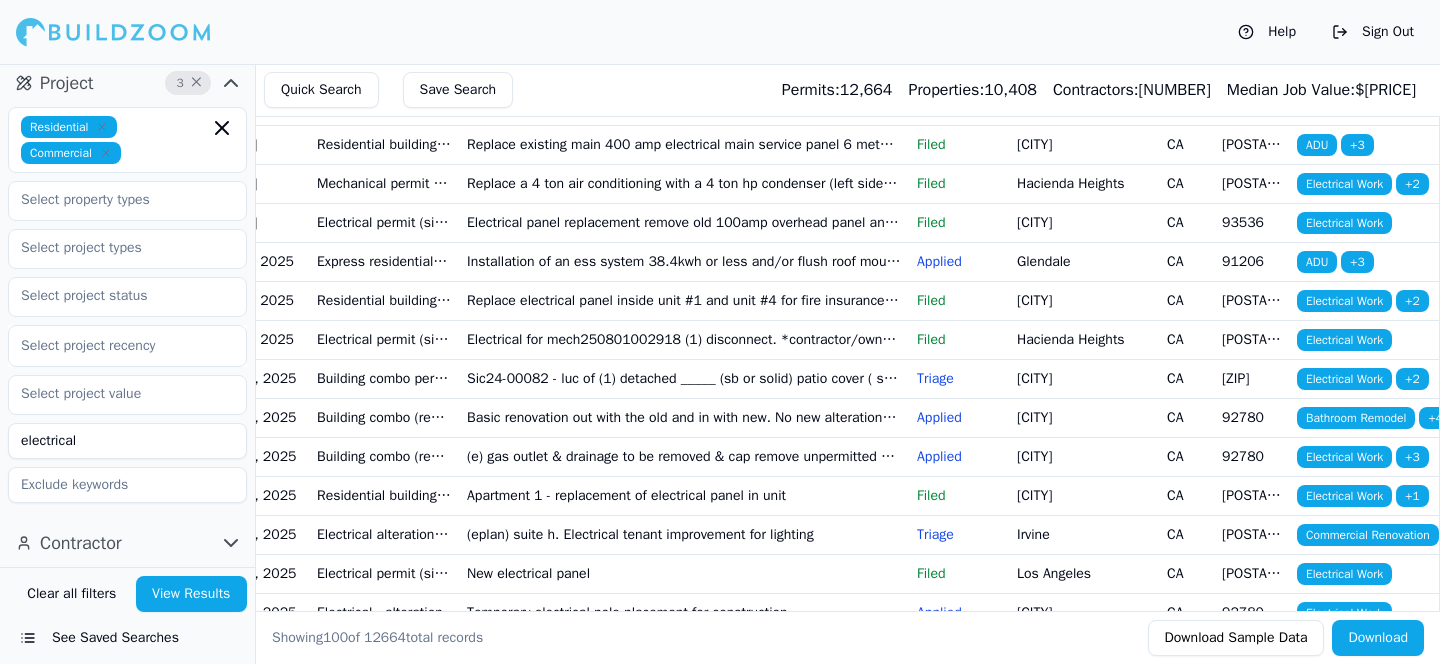 scroll, scrollTop: 0, scrollLeft: 0, axis: both 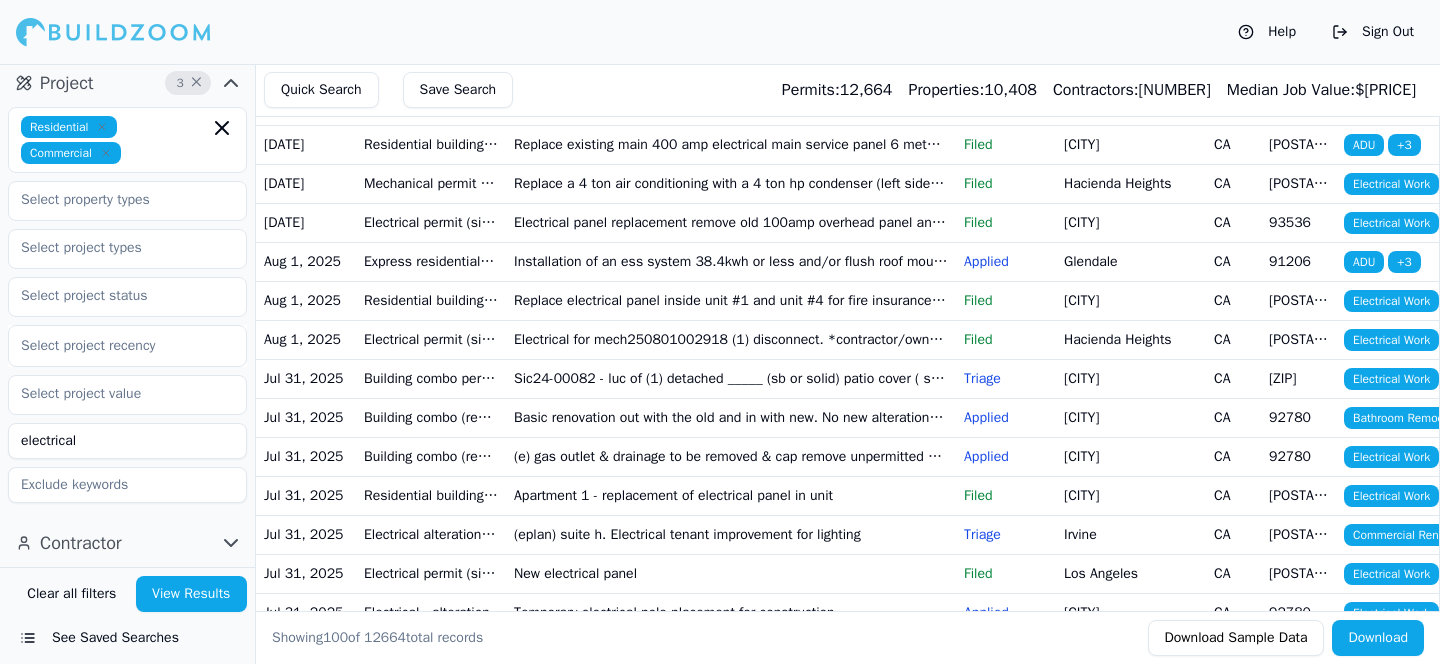 click on "Aug 1, 2025" at bounding box center (306, 261) 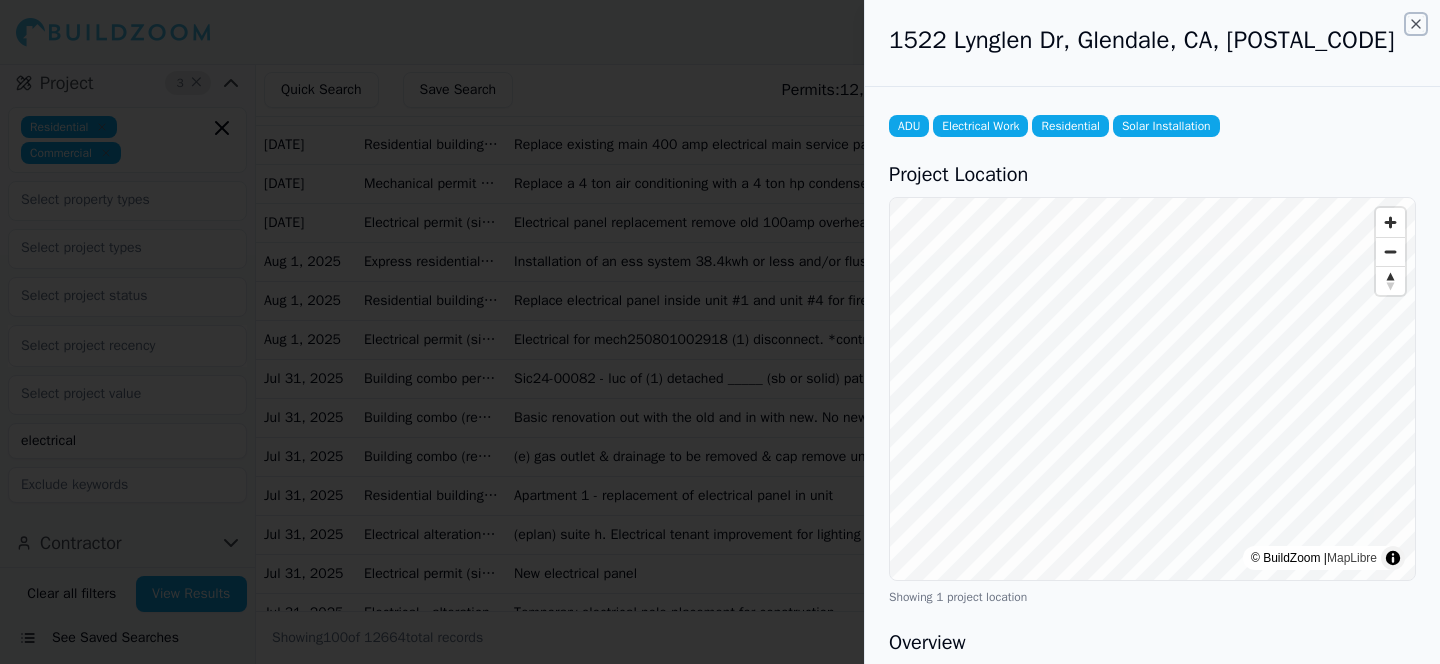 click 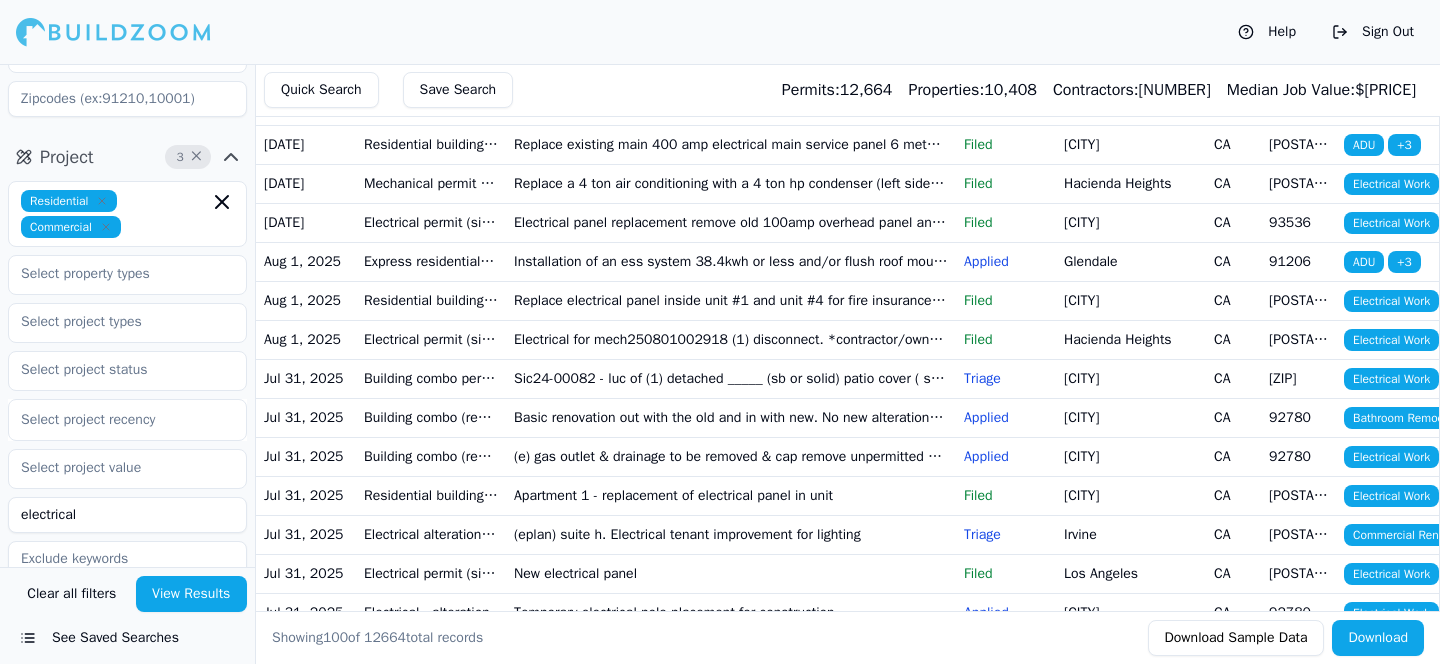 scroll, scrollTop: 253, scrollLeft: 0, axis: vertical 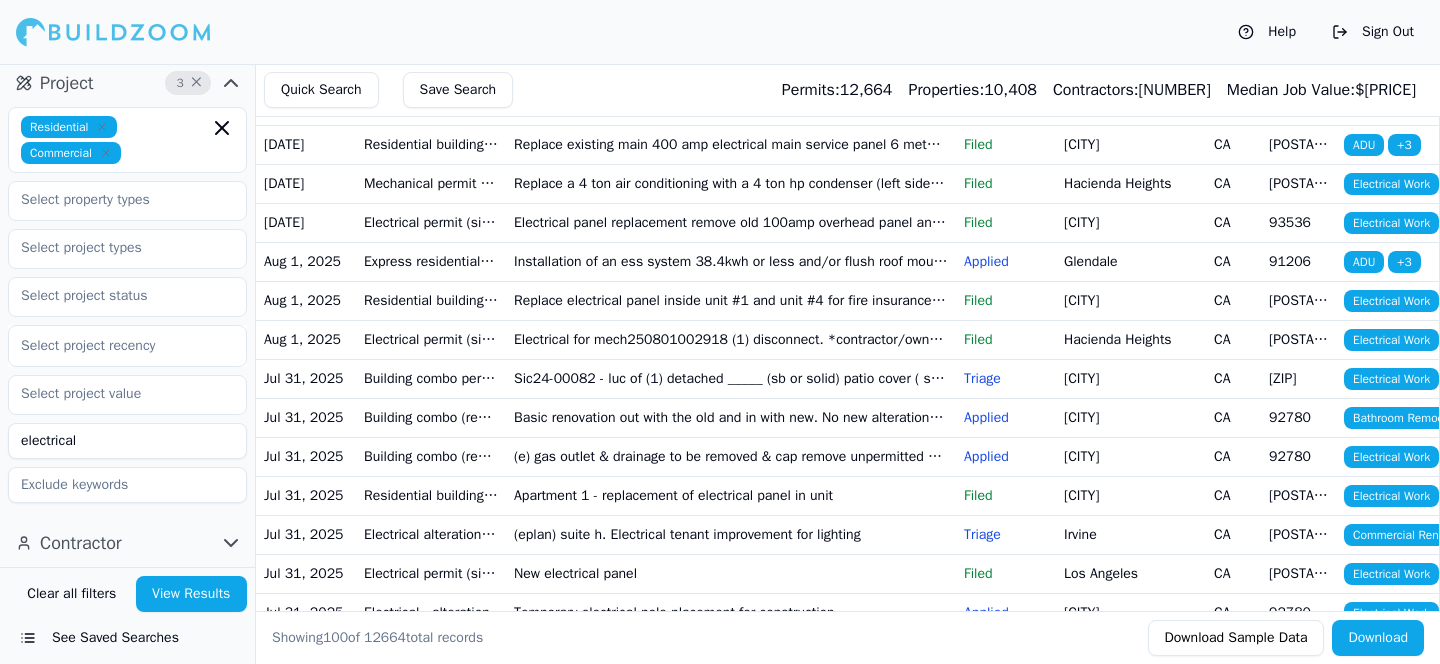 click 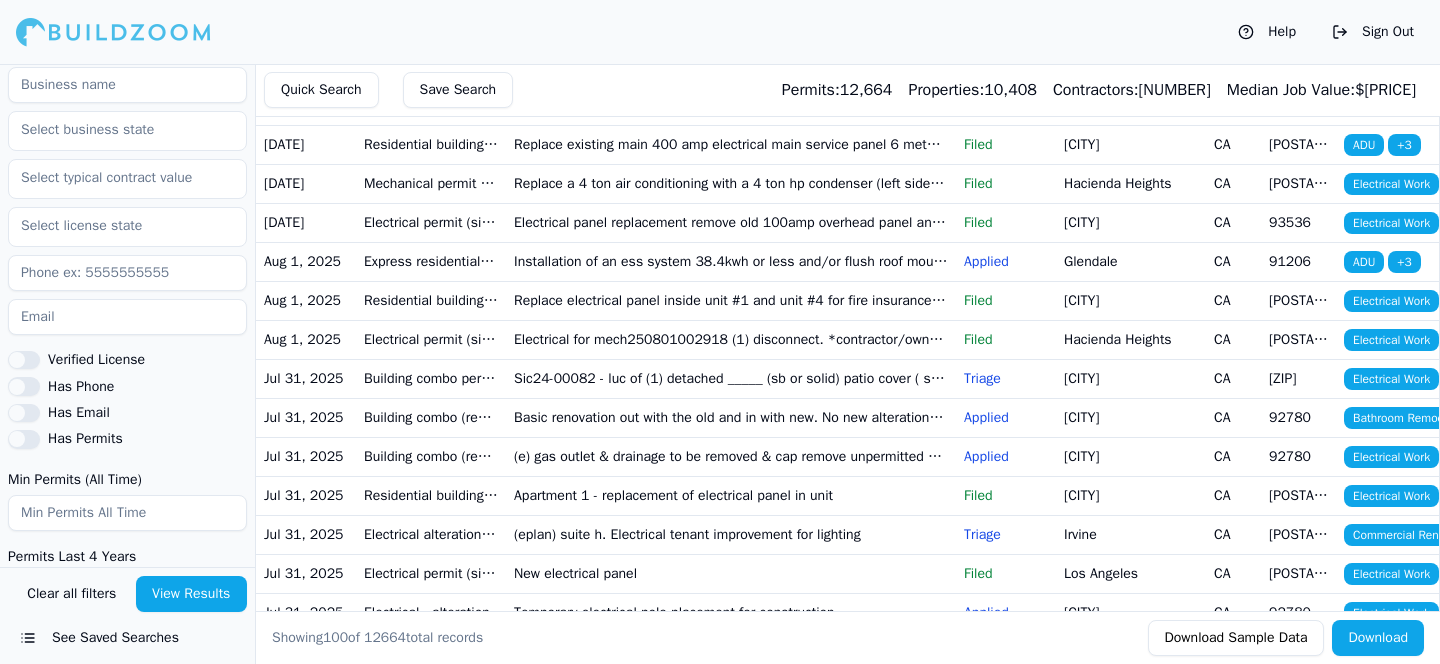scroll, scrollTop: 793, scrollLeft: 0, axis: vertical 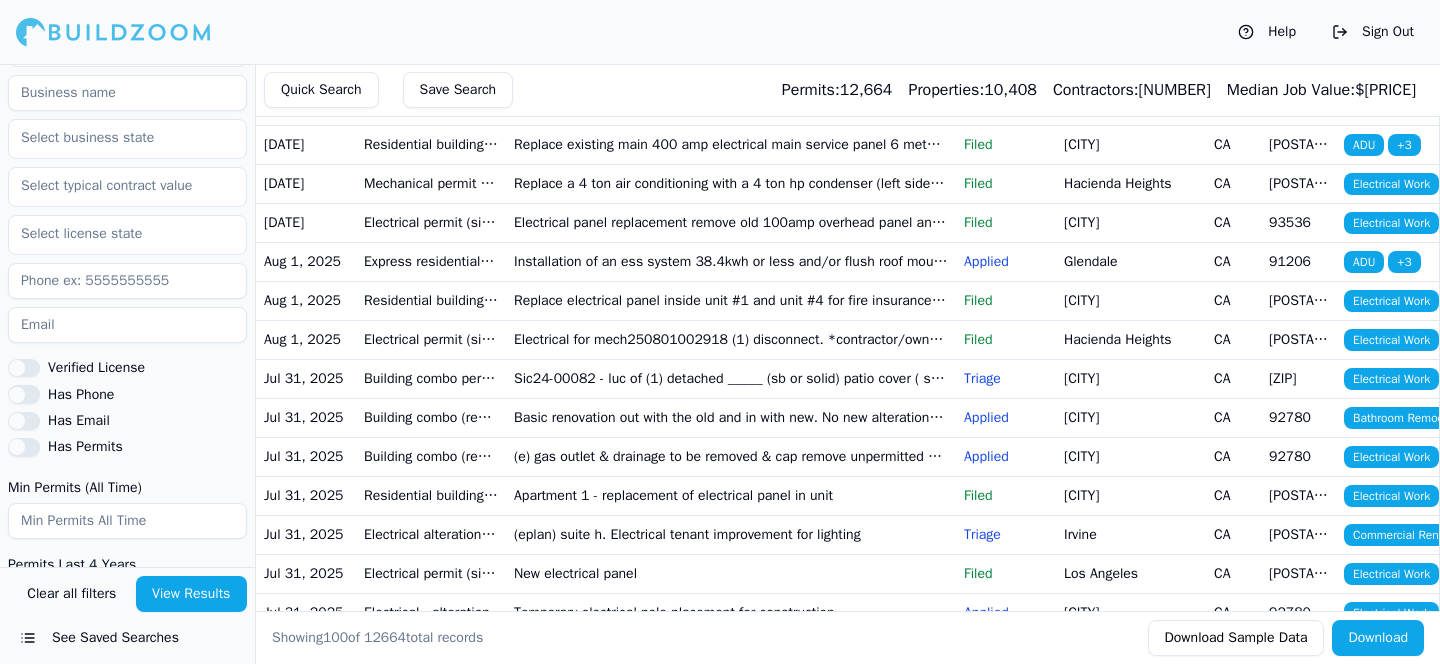 click on "Has Phone" at bounding box center (24, 394) 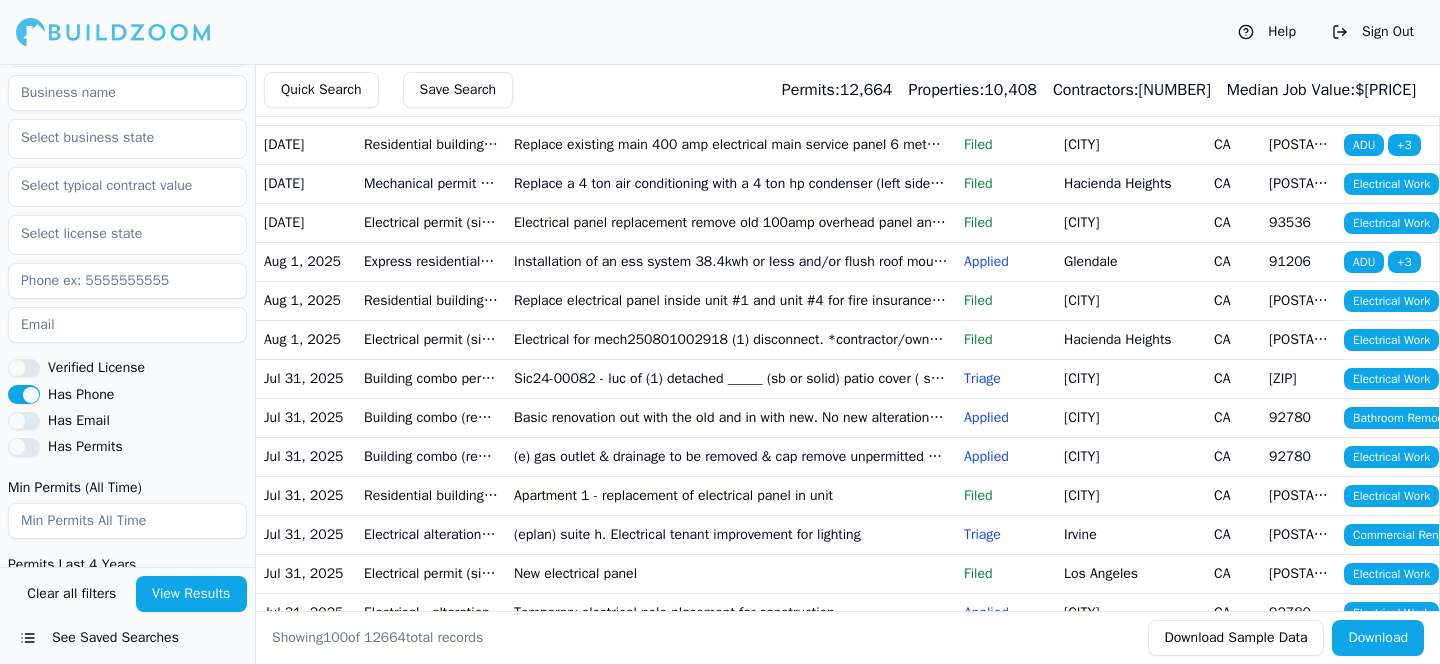 click on "Has Email" at bounding box center (24, 421) 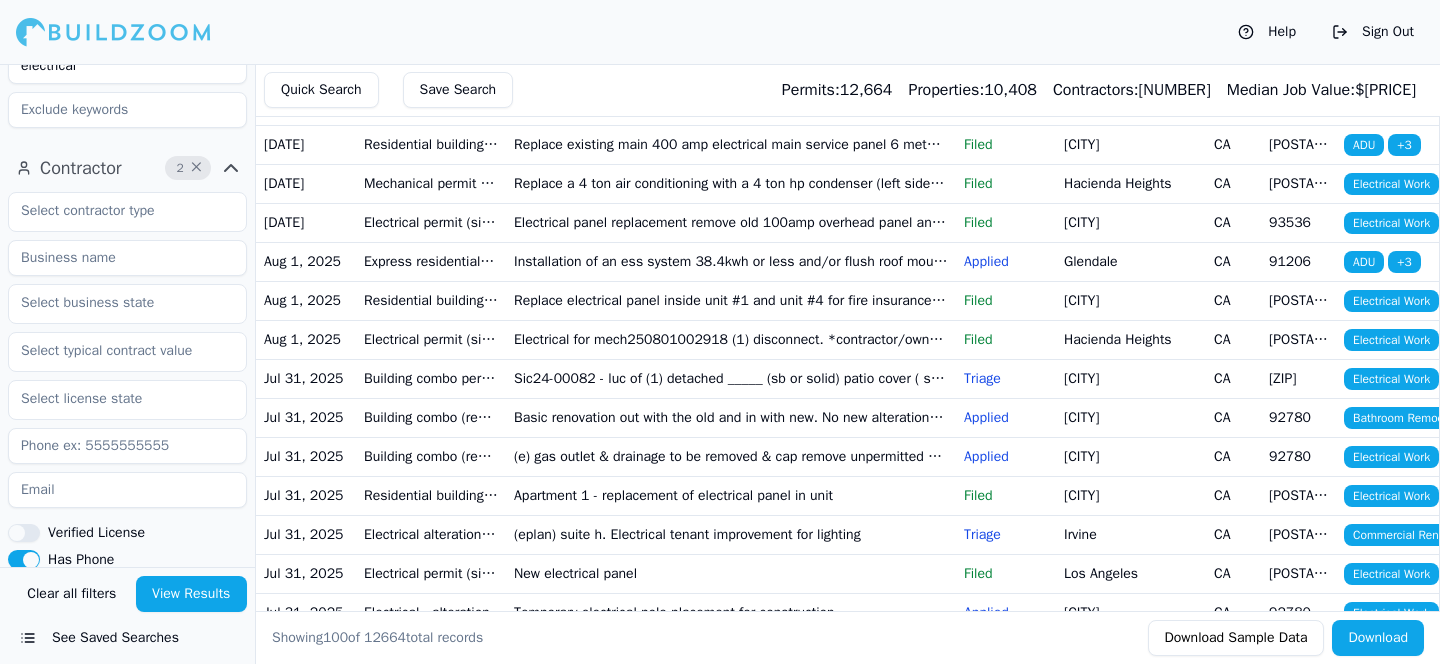 scroll, scrollTop: 626, scrollLeft: 0, axis: vertical 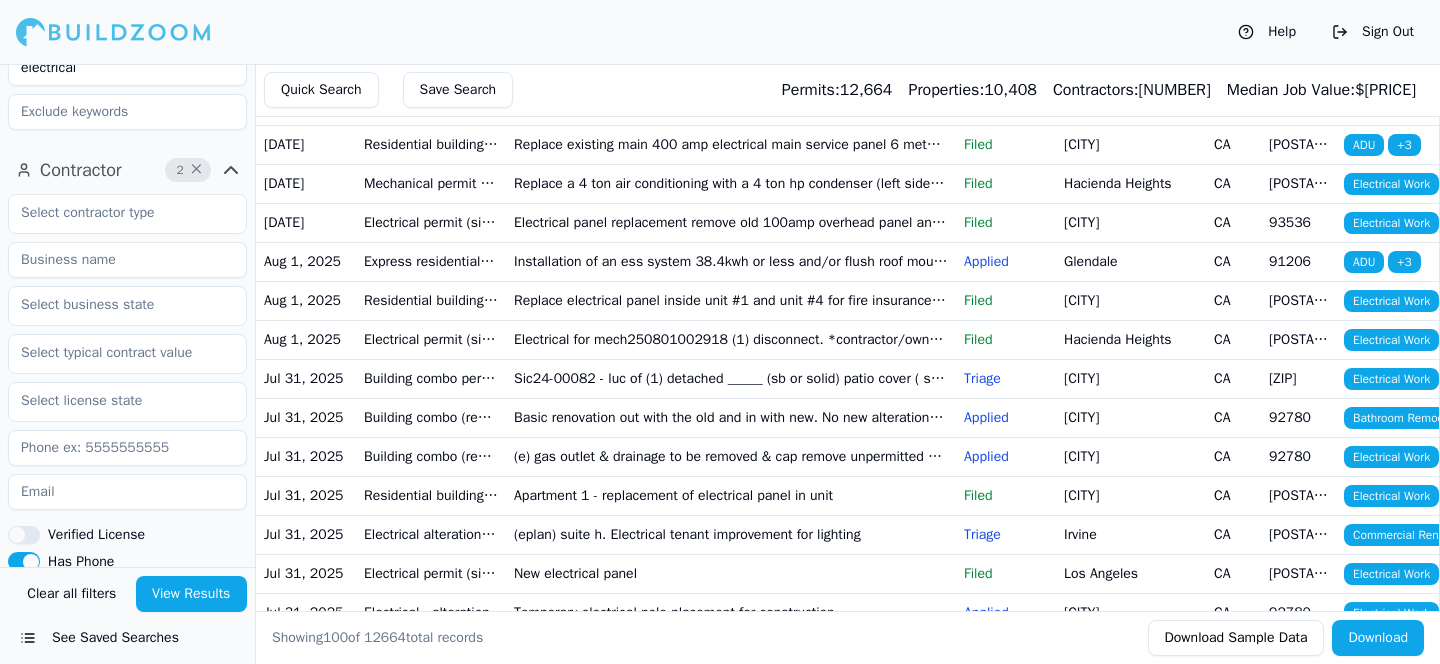 click at bounding box center (127, 260) 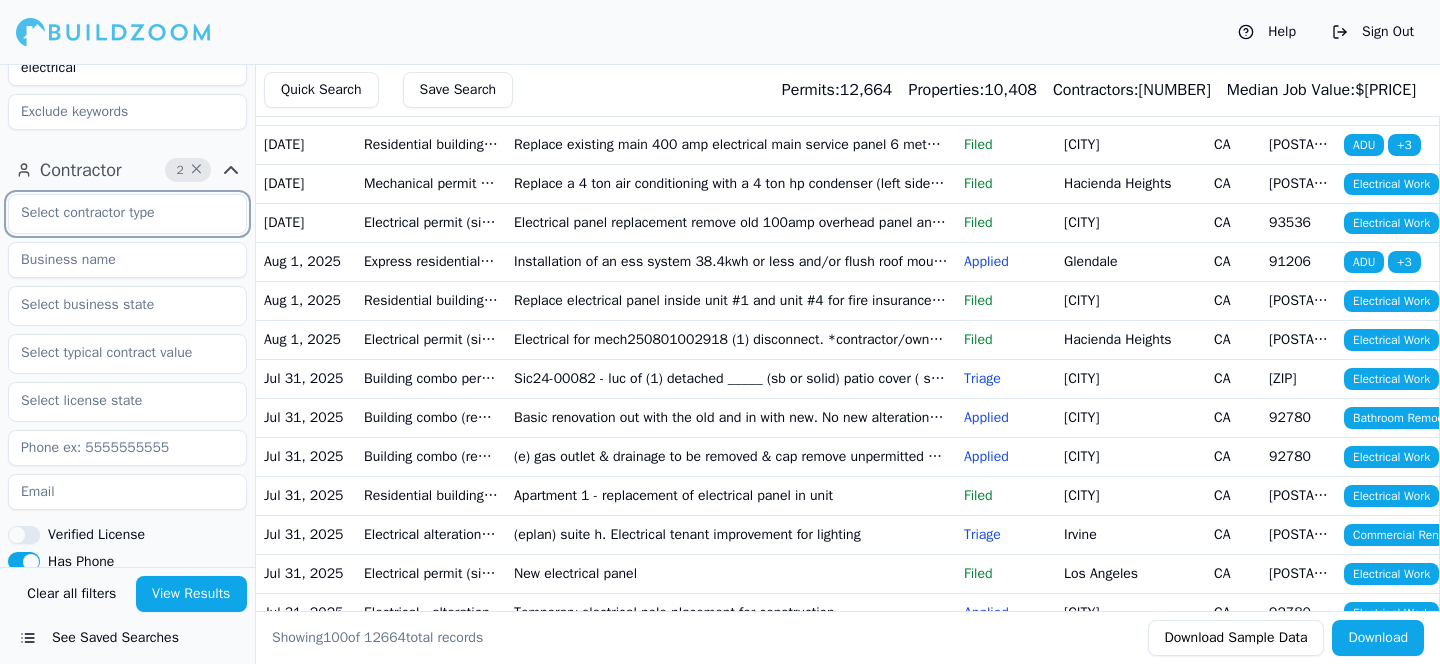click at bounding box center [115, 213] 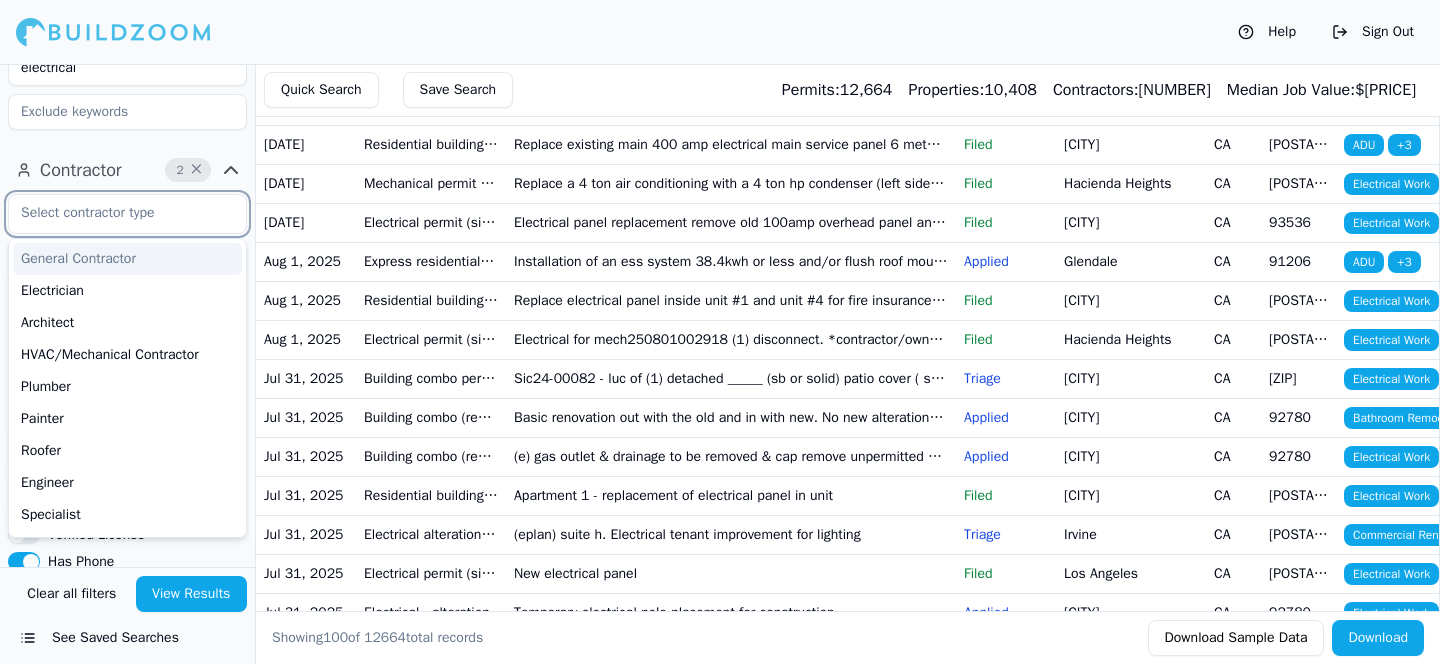 click on "General Contractor" at bounding box center (127, 259) 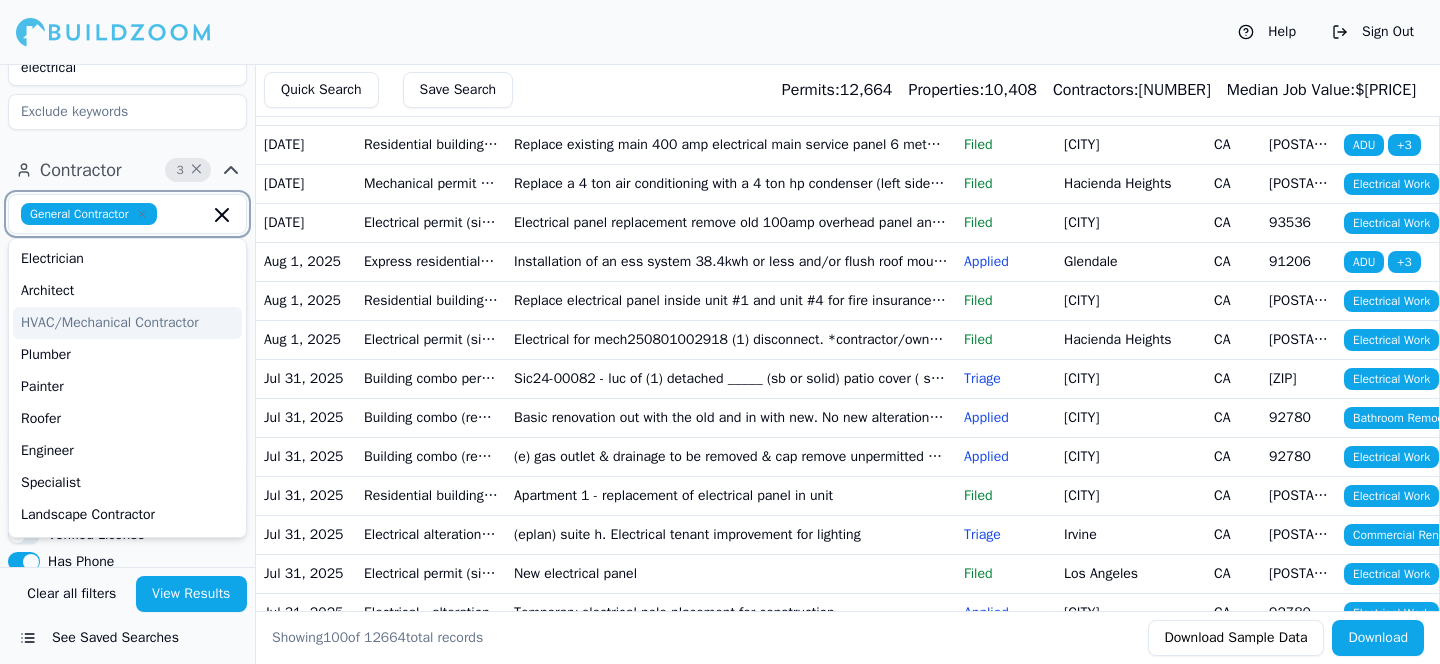 click on "HVAC/Mechanical Contractor" at bounding box center [127, 323] 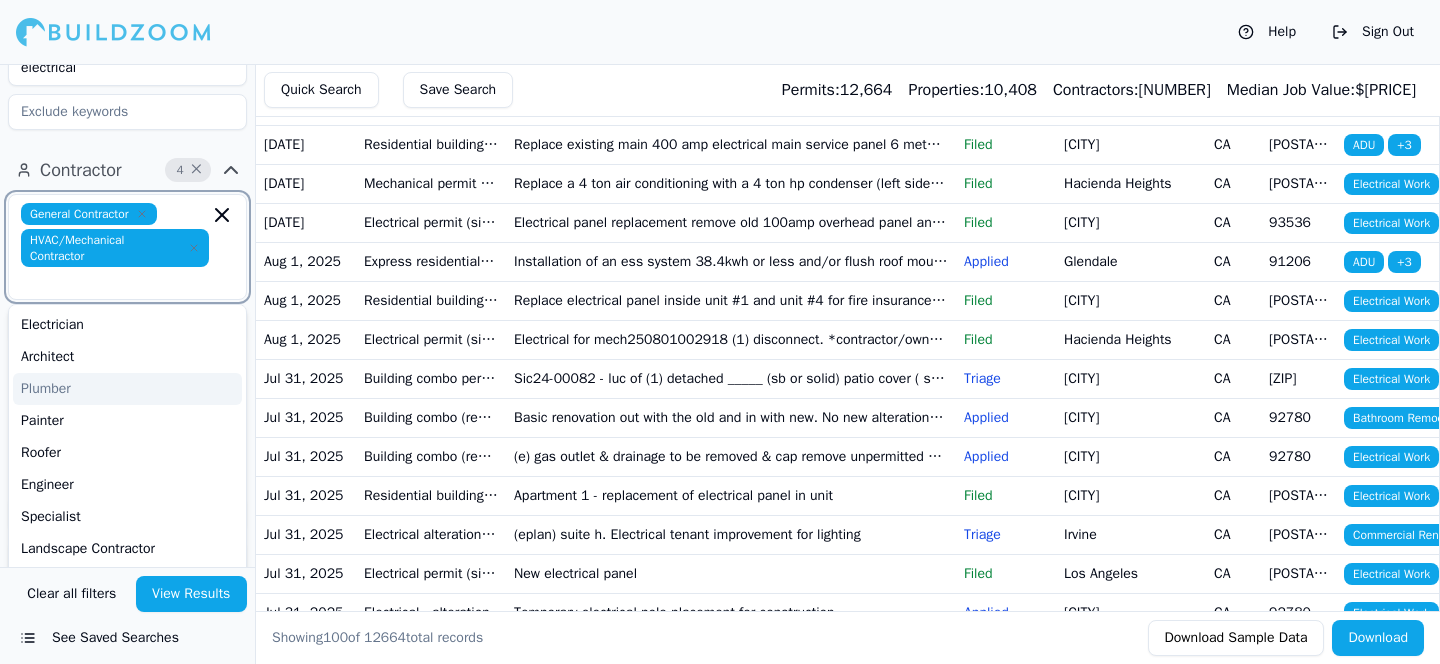 click on "Plumber" at bounding box center (127, 389) 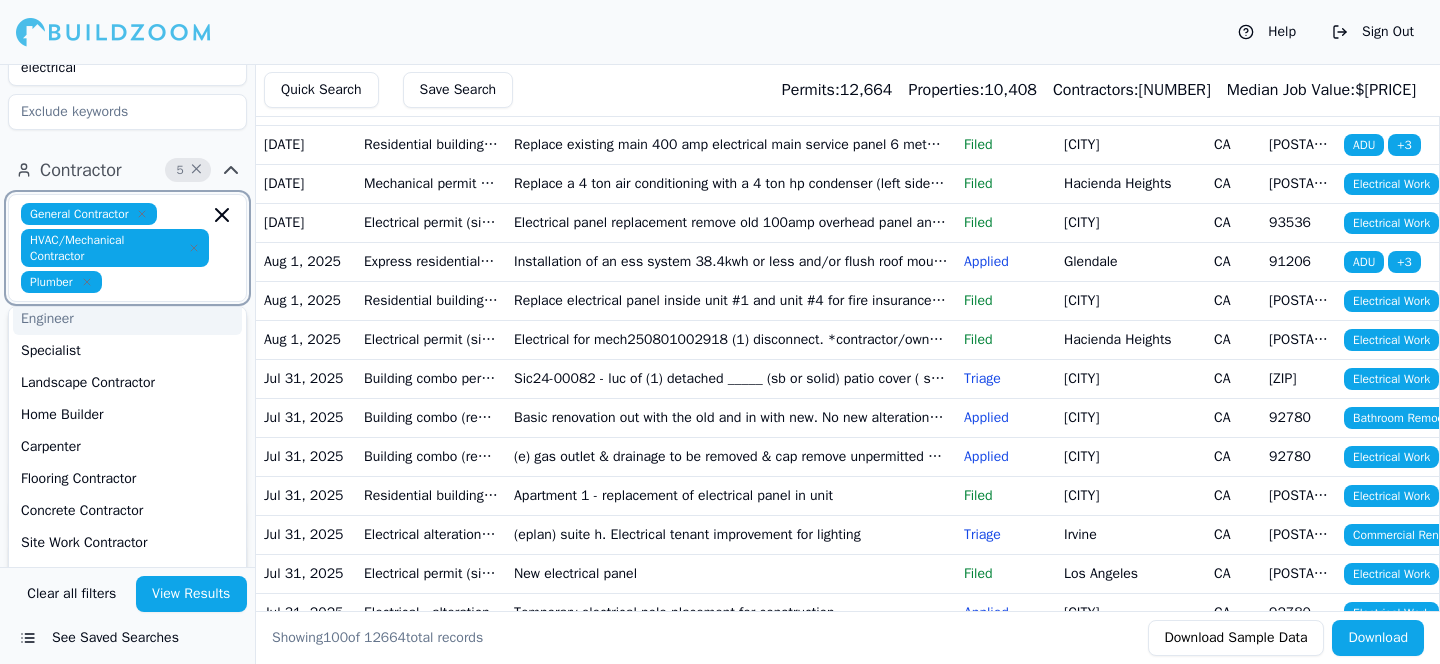 scroll, scrollTop: 135, scrollLeft: 0, axis: vertical 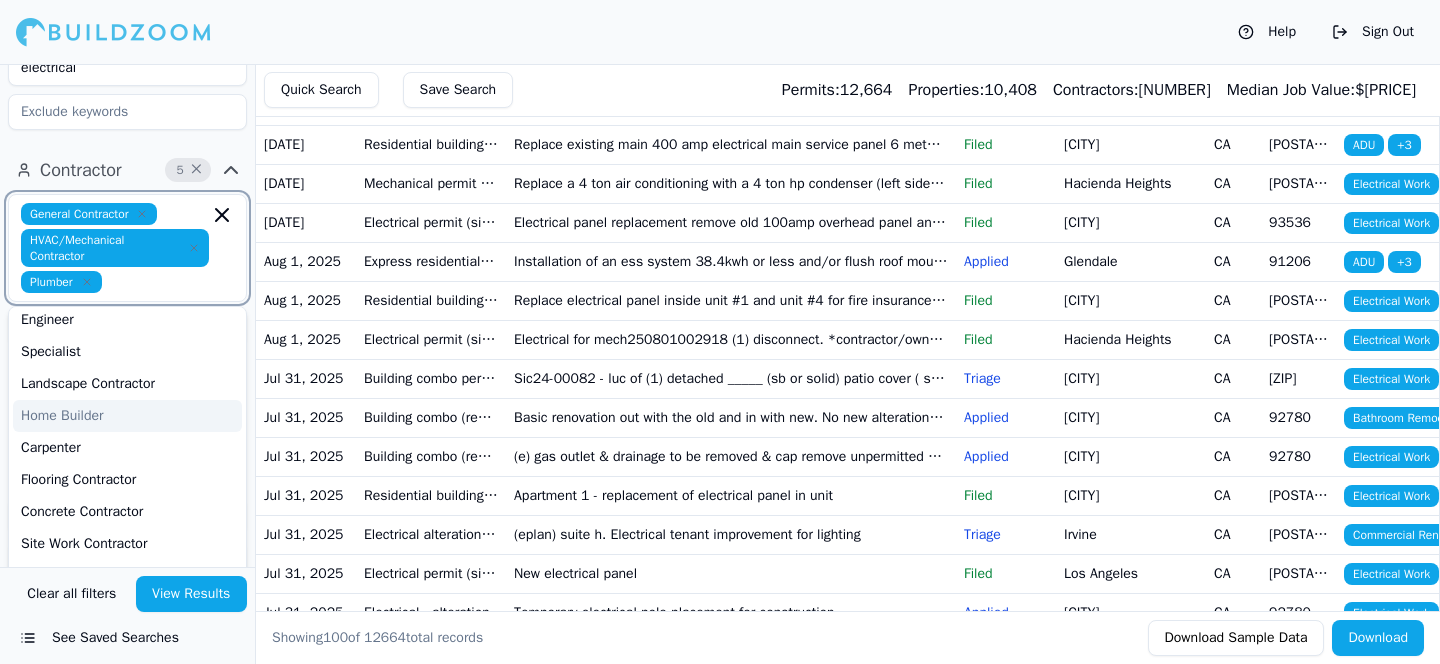 click on "Home Builder" at bounding box center [127, 416] 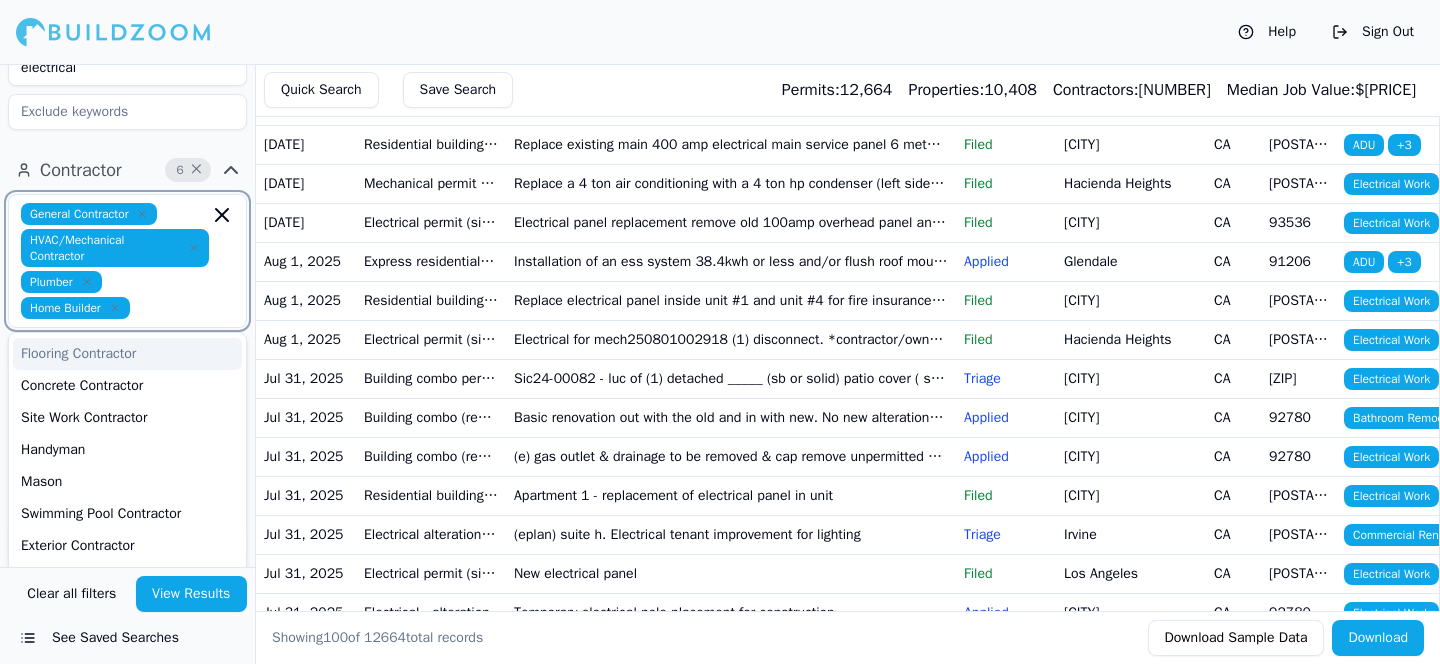 scroll, scrollTop: 284, scrollLeft: 0, axis: vertical 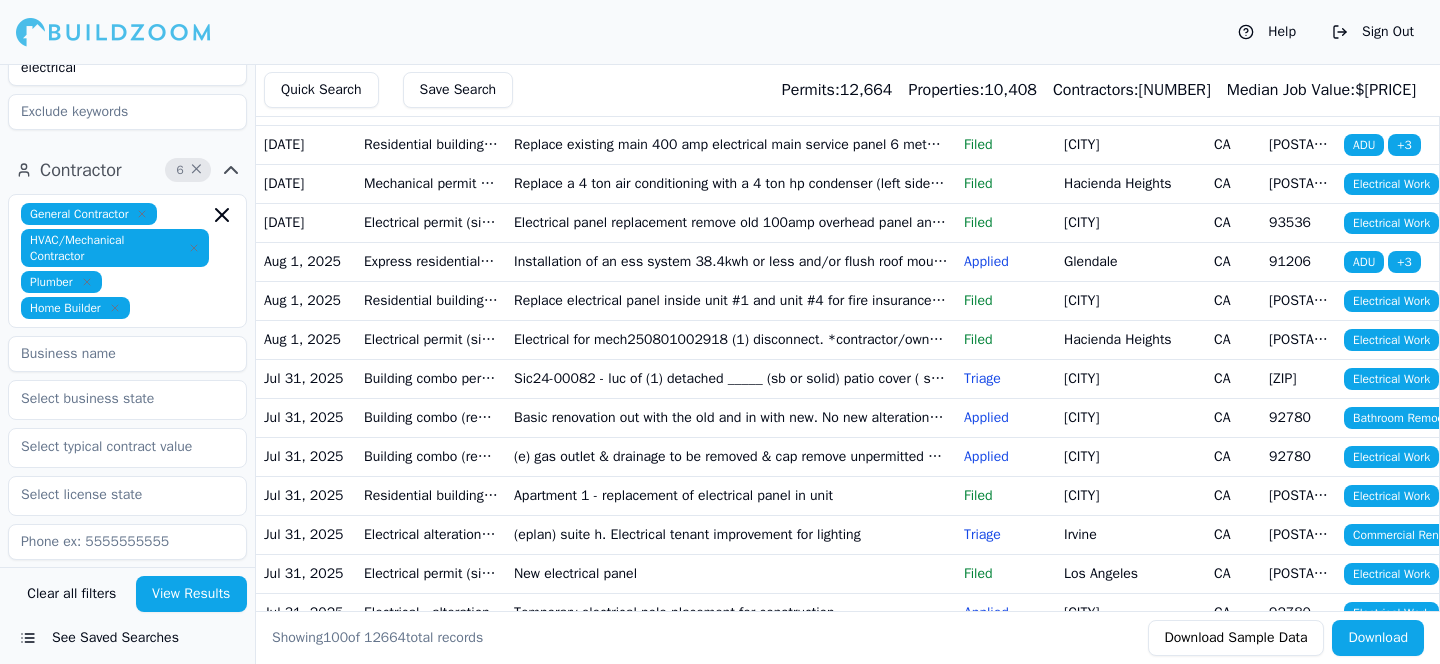 click on "View Results" at bounding box center [192, 594] 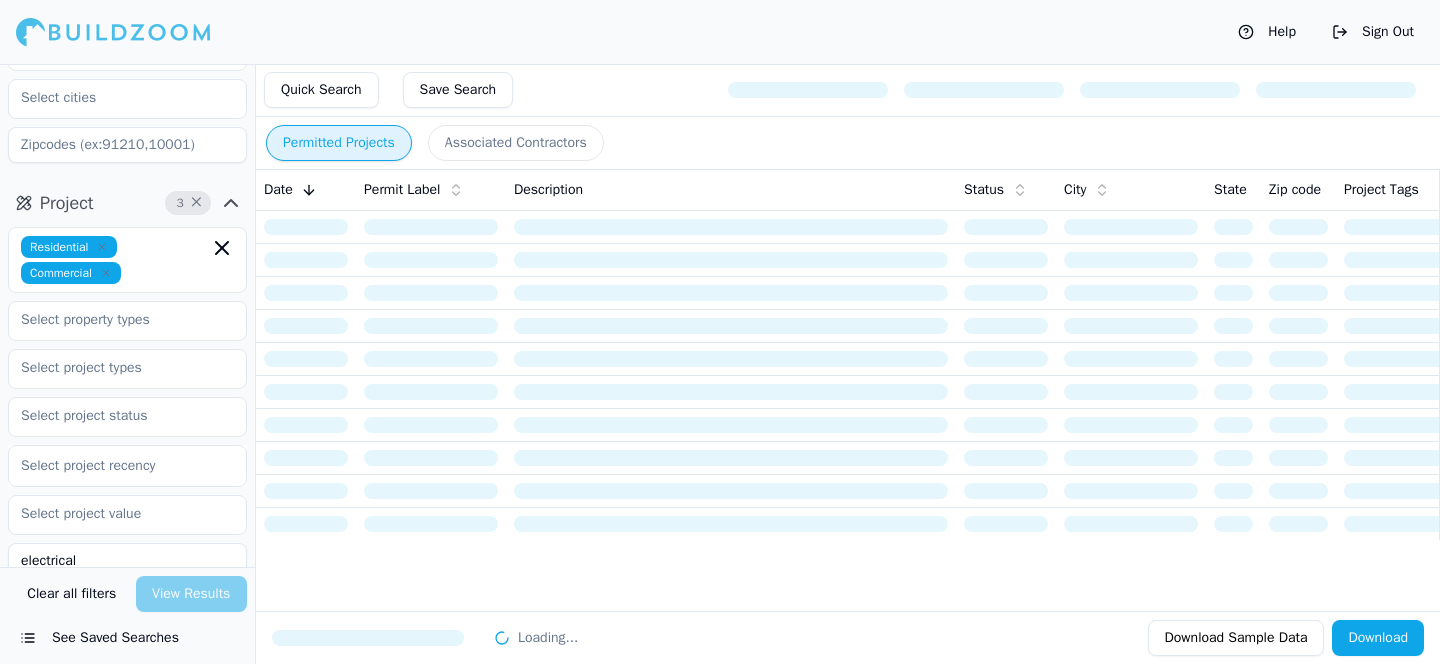 scroll, scrollTop: 135, scrollLeft: 0, axis: vertical 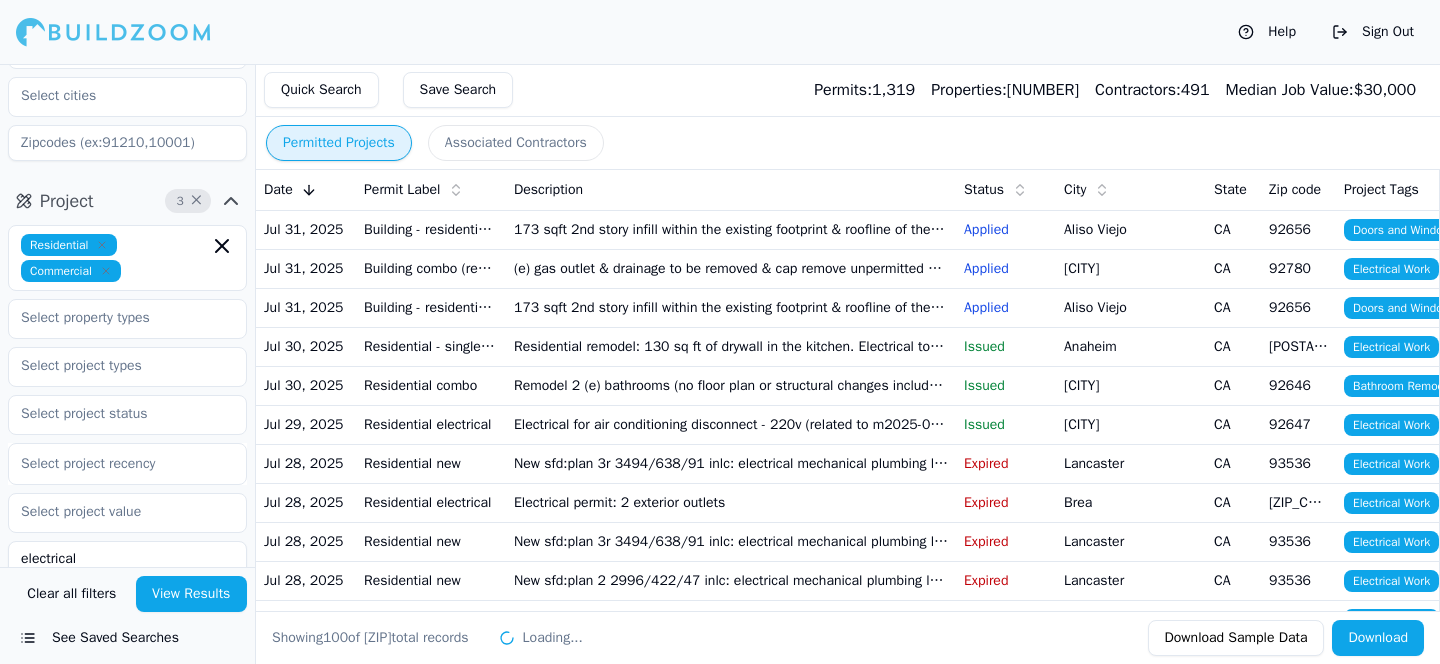 click on "Building - residential - addition" at bounding box center [431, 229] 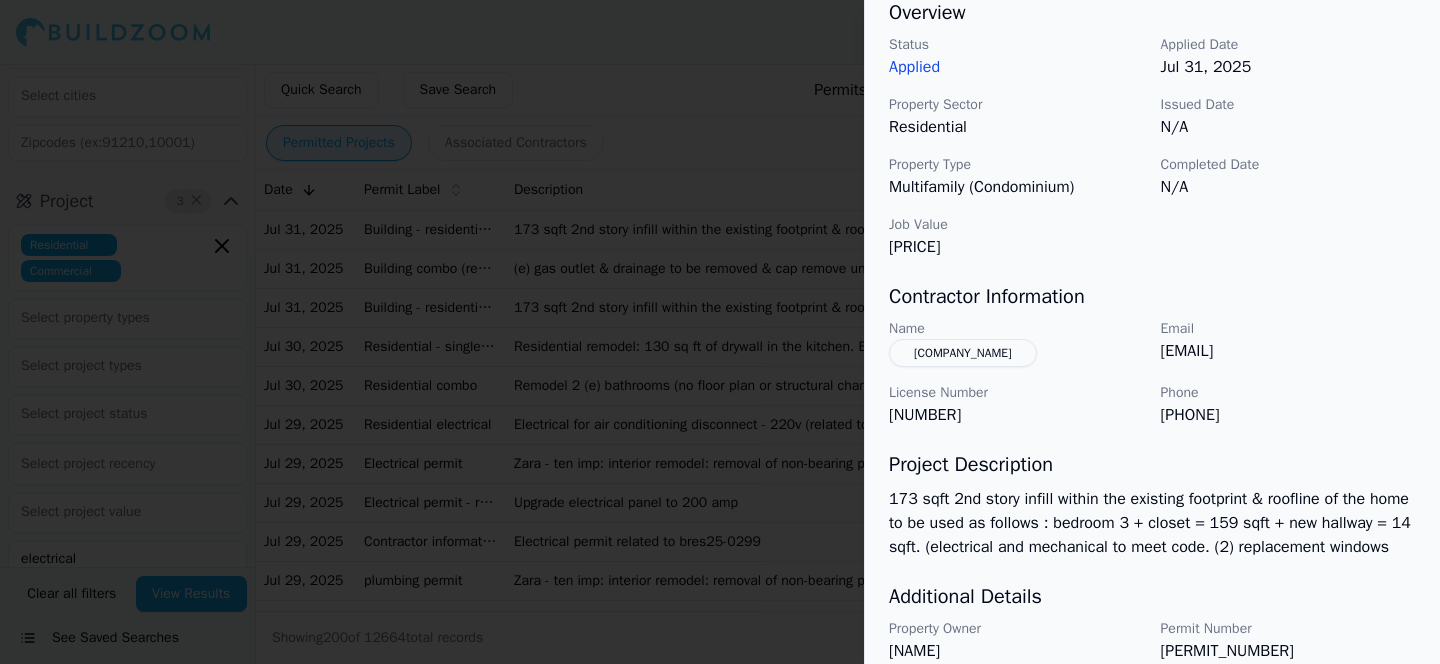 scroll, scrollTop: 737, scrollLeft: 0, axis: vertical 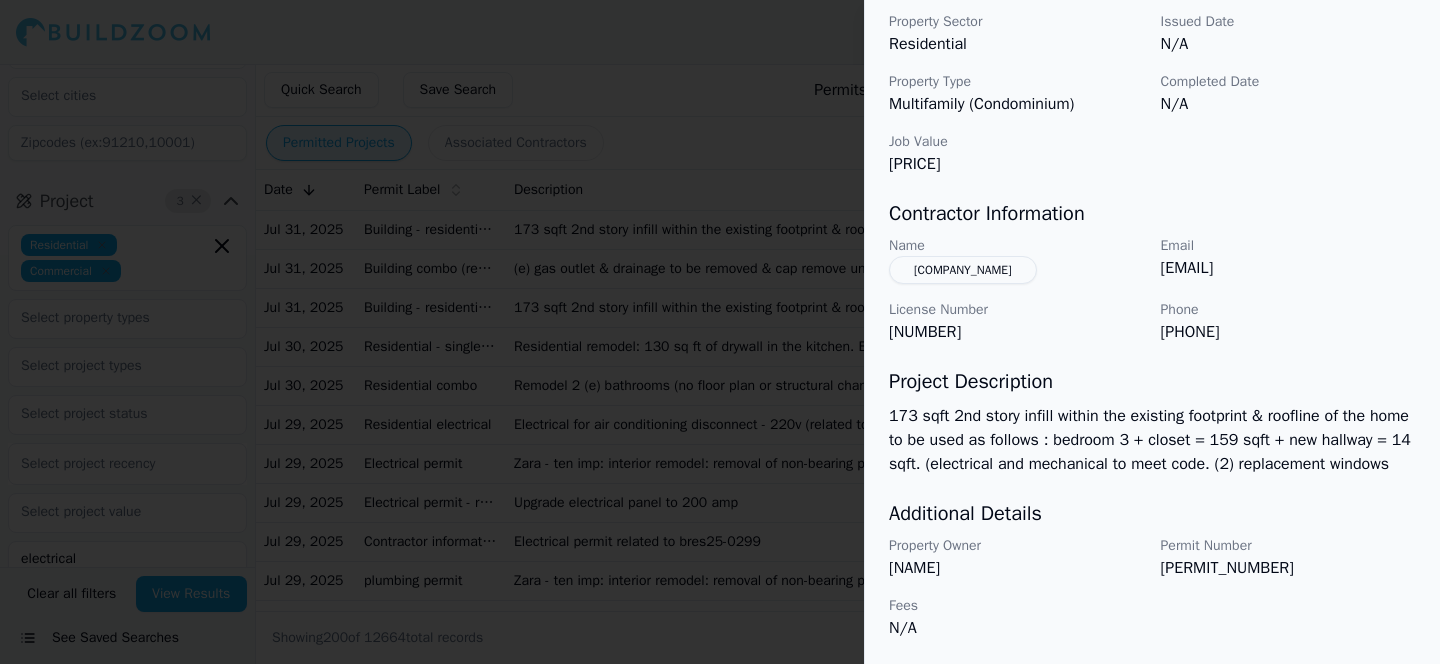 click on "173 sqft 2nd story infill within the existing footprint & roofline of the home to be used as follows : bedroom 3 + closet = 159 sqft + new hallway = 14 sqft. (electrical and mechanical to meet code. (2) replacement windows" at bounding box center [1152, 440] 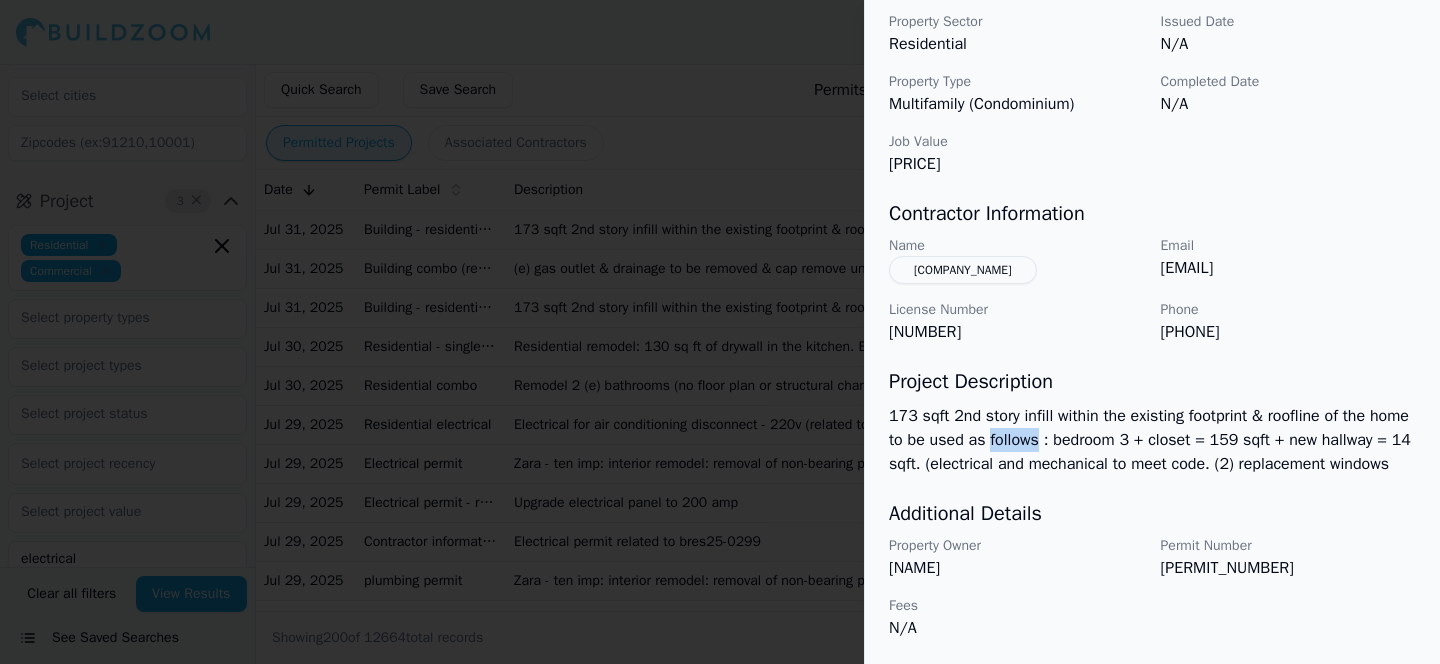 click on "173 sqft 2nd story infill within the existing footprint & roofline of the home to be used as follows : bedroom 3 + closet = 159 sqft + new hallway = 14 sqft. (electrical and mechanical to meet code. (2) replacement windows" at bounding box center [1152, 440] 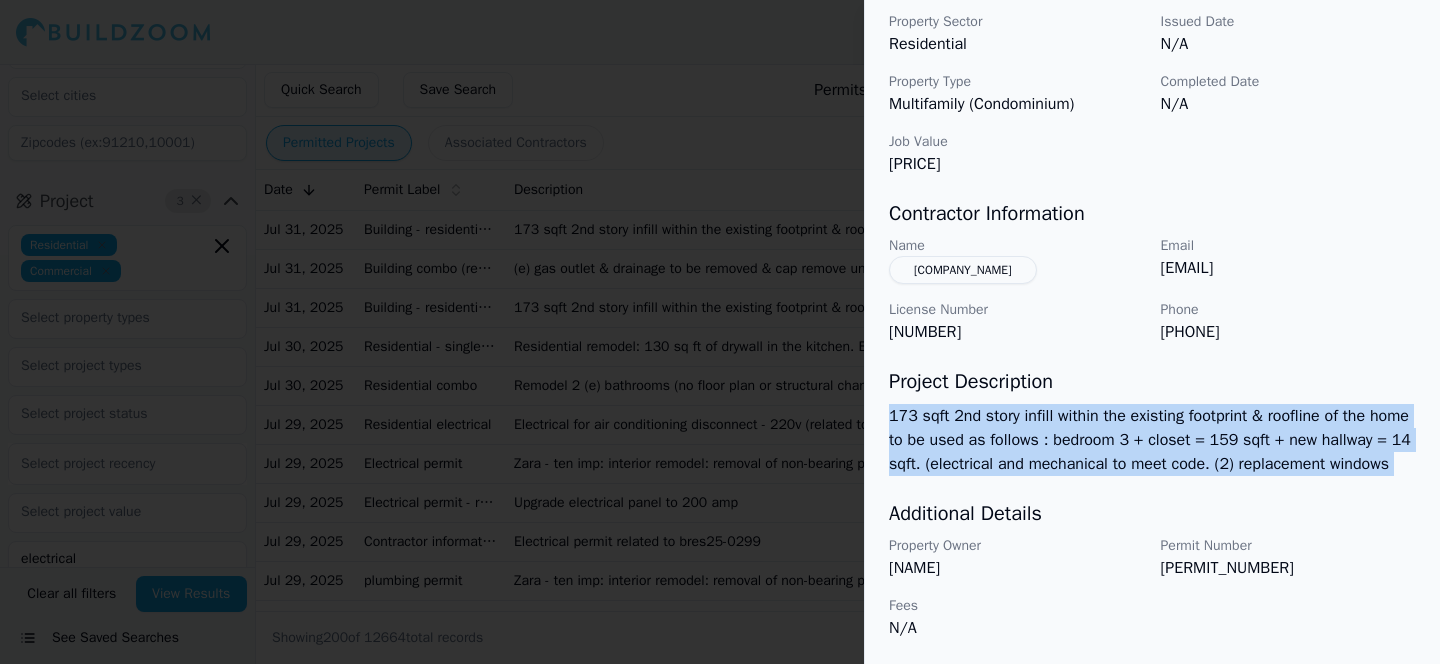 click on "173 sqft 2nd story infill within the existing footprint & roofline of the home to be used as follows : bedroom 3 + closet = 159 sqft + new hallway = 14 sqft. (electrical and mechanical to meet code. (2) replacement windows" at bounding box center (1152, 440) 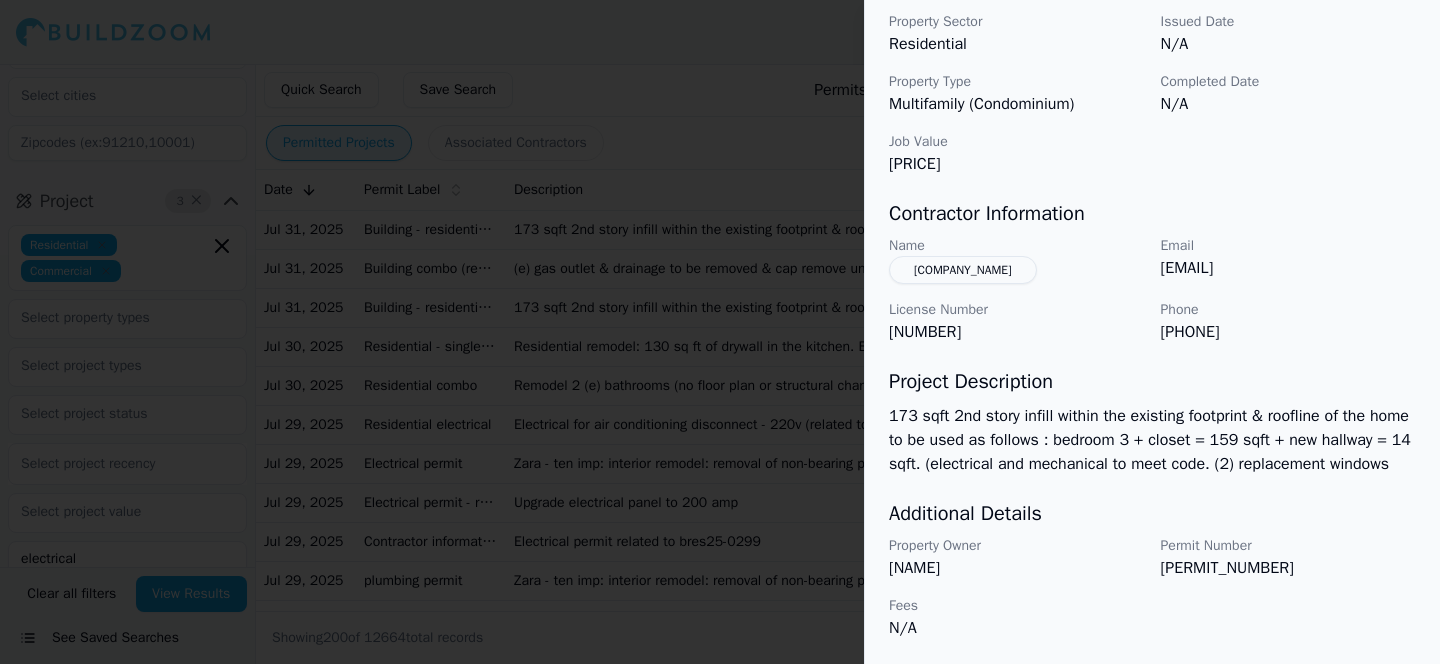 click on "173 sqft 2nd story infill within the existing footprint & roofline of the home to be used as follows : bedroom 3 + closet = 159 sqft + new hallway = 14 sqft. (electrical and mechanical to meet code. (2) replacement windows" at bounding box center [1152, 440] 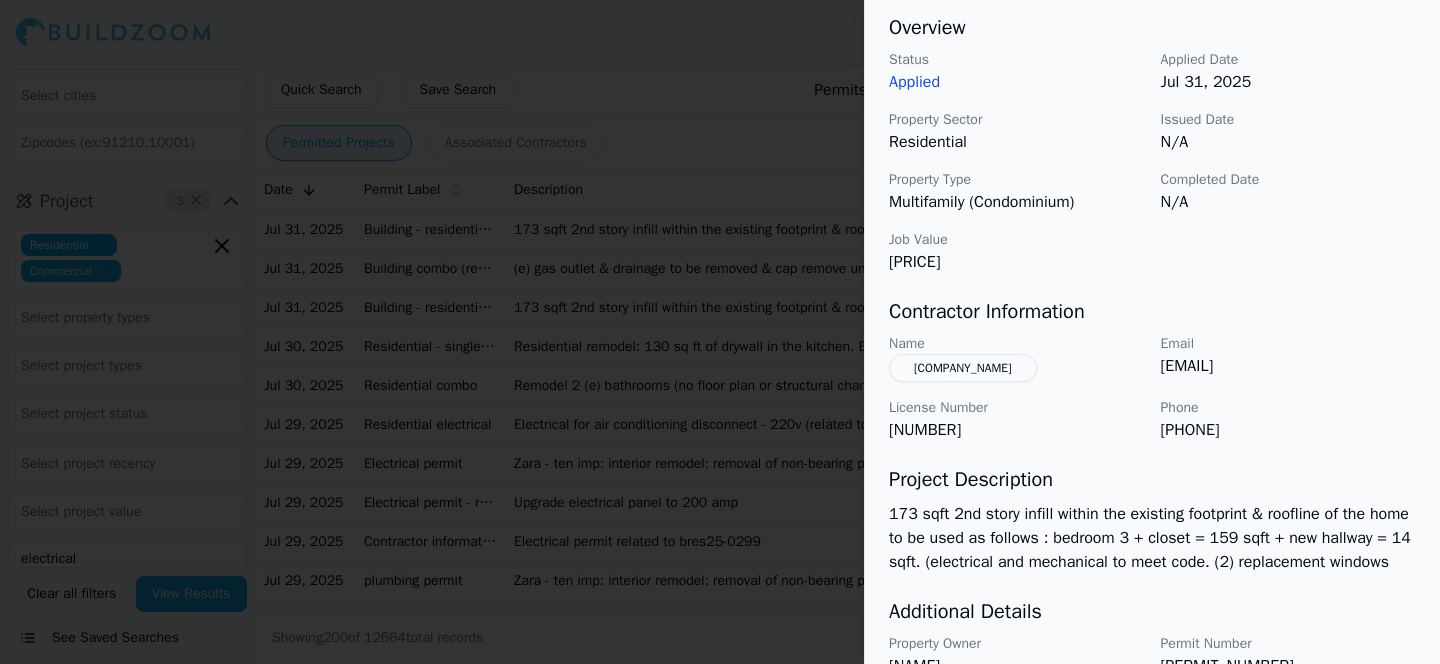 scroll, scrollTop: 541, scrollLeft: 0, axis: vertical 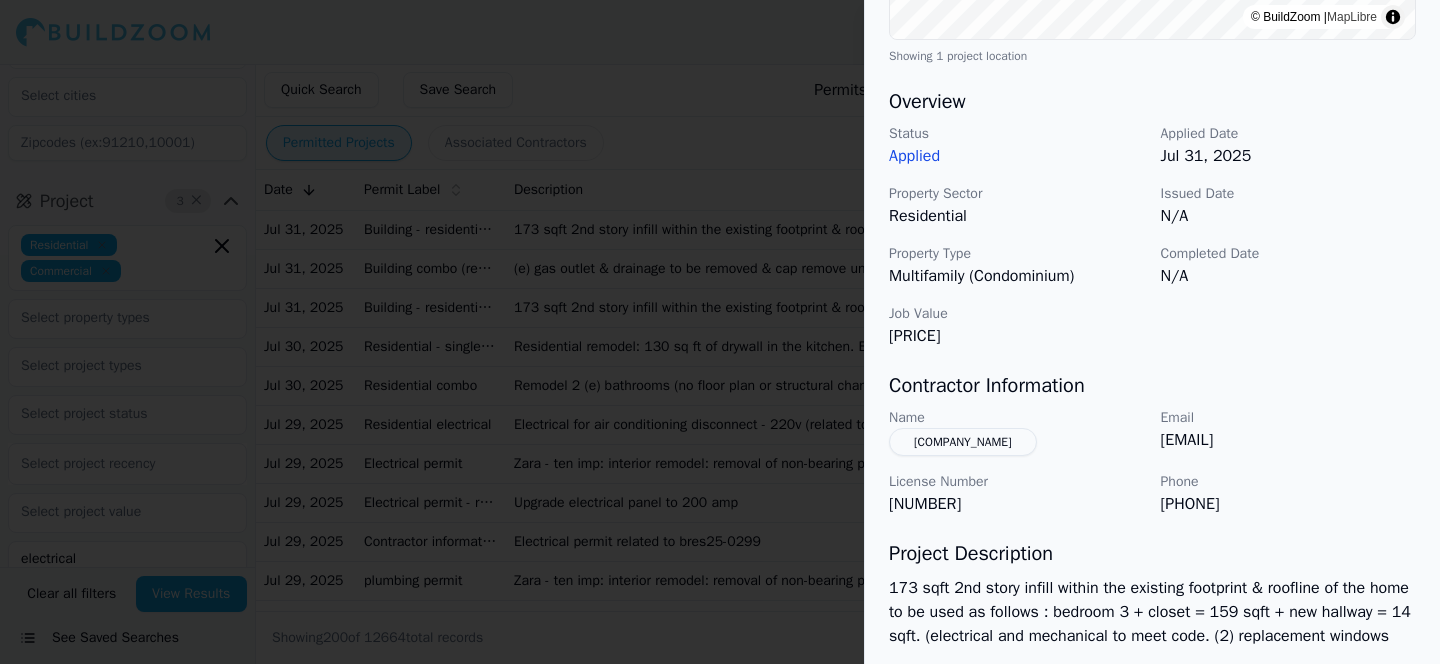 click on "[COMPANY_NAME]" at bounding box center (963, 442) 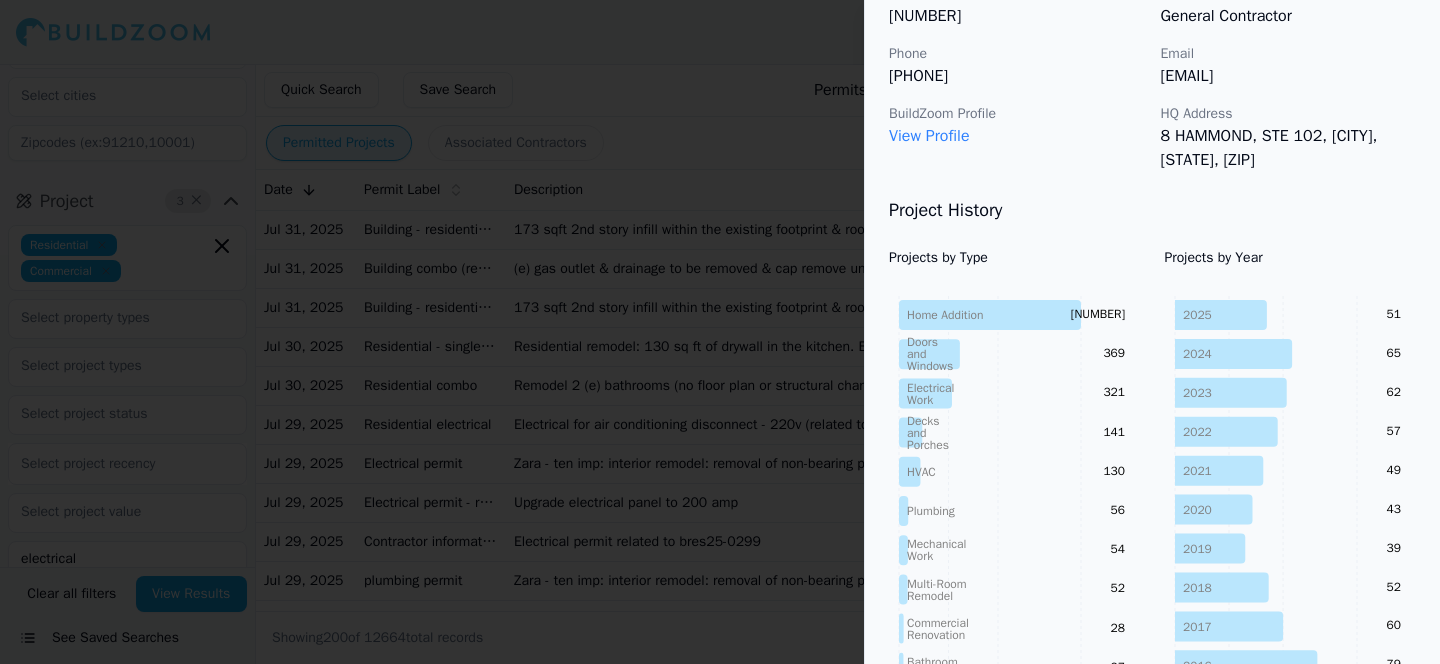 scroll, scrollTop: 0, scrollLeft: 0, axis: both 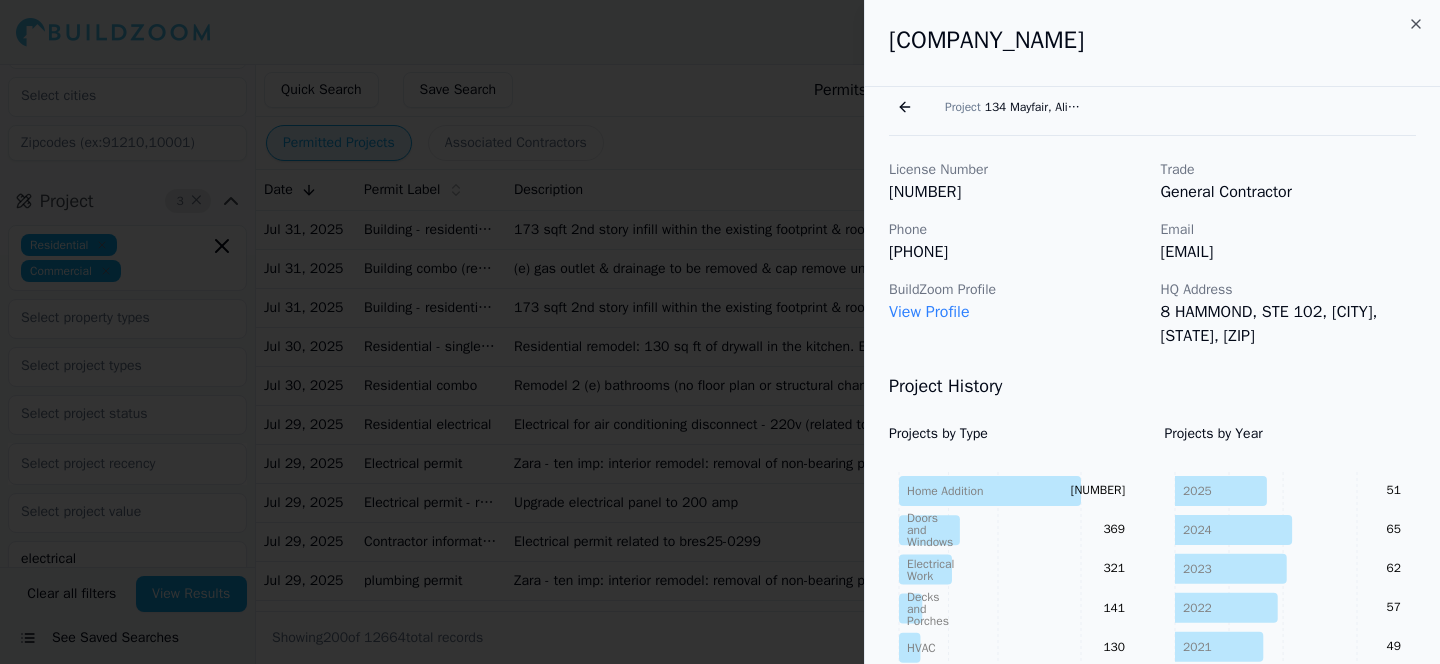 click on "Go back" at bounding box center (905, 107) 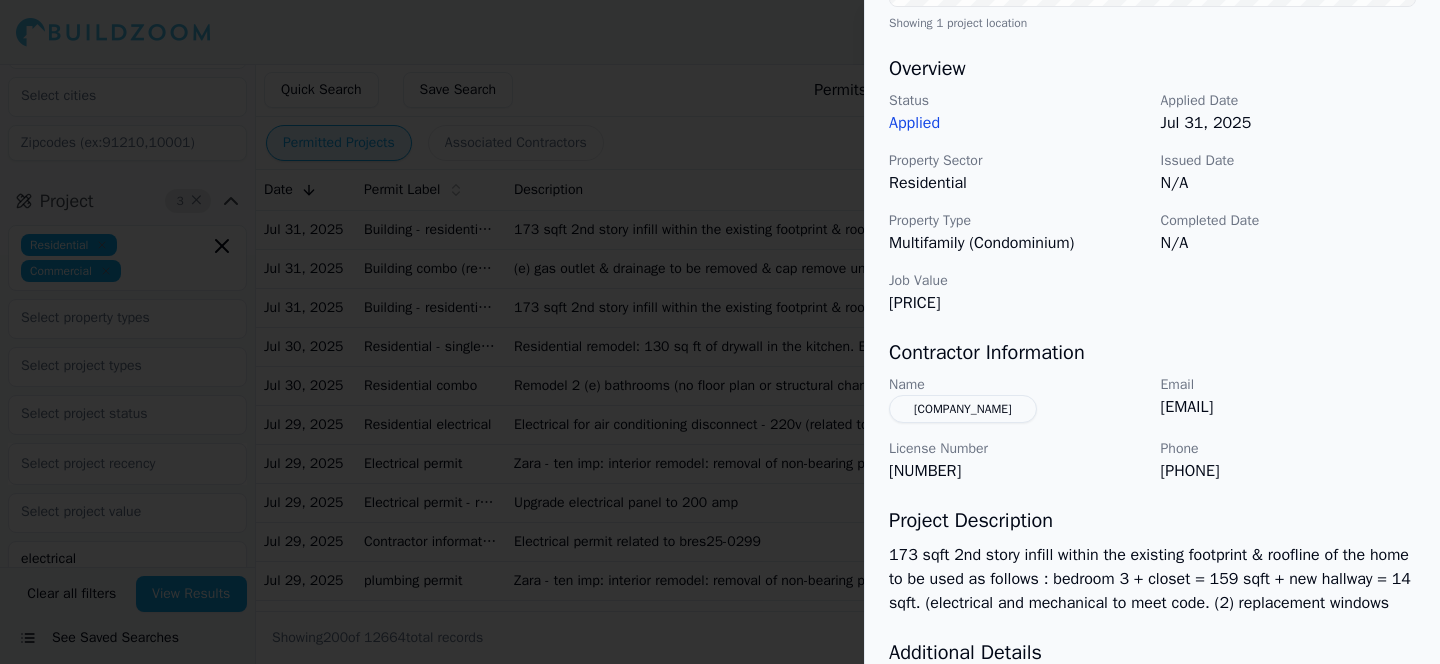 scroll, scrollTop: 589, scrollLeft: 0, axis: vertical 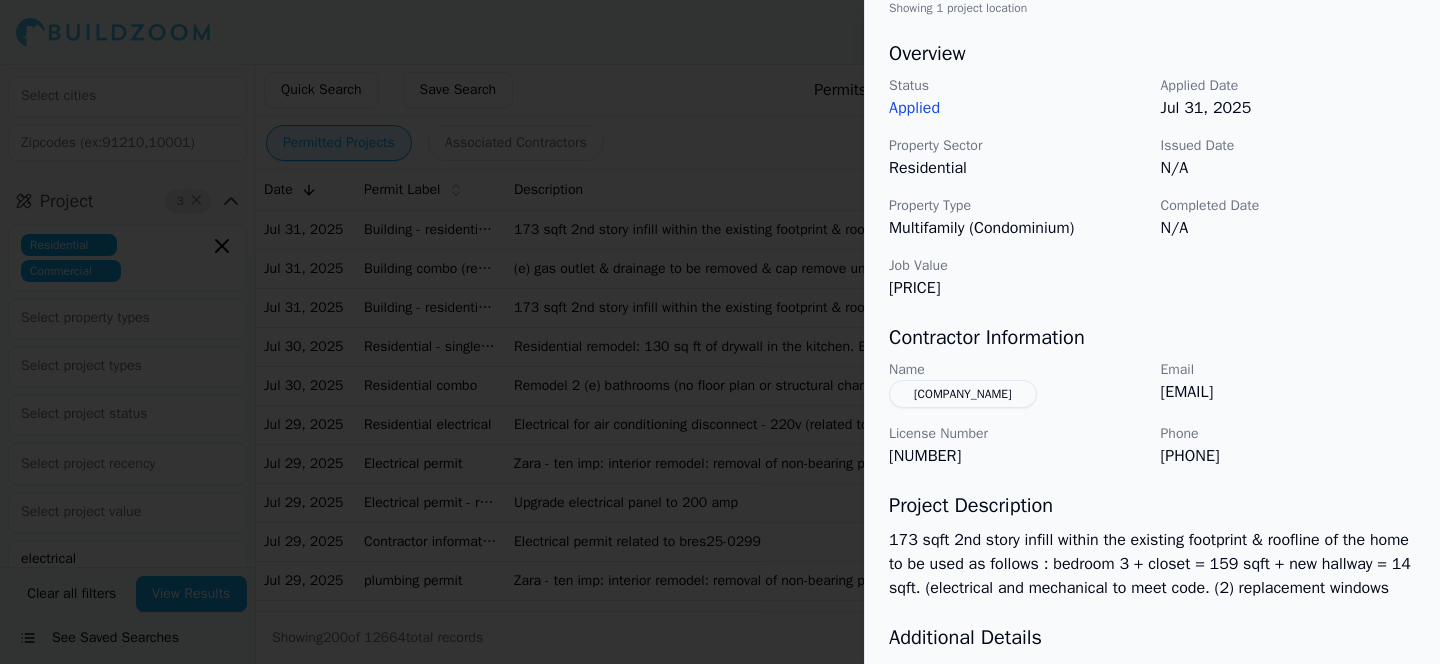 click on "[EMAIL]" at bounding box center [1289, 392] 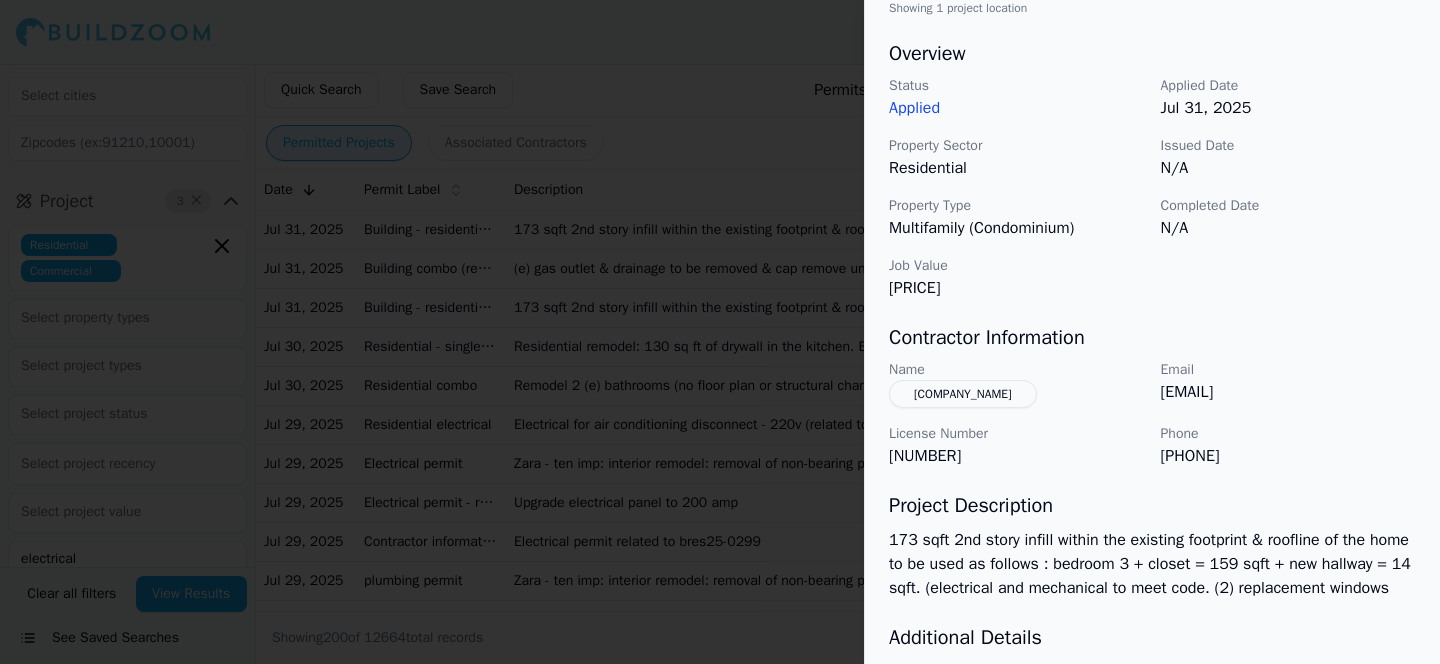 click on "[PHONE]" at bounding box center [1289, 456] 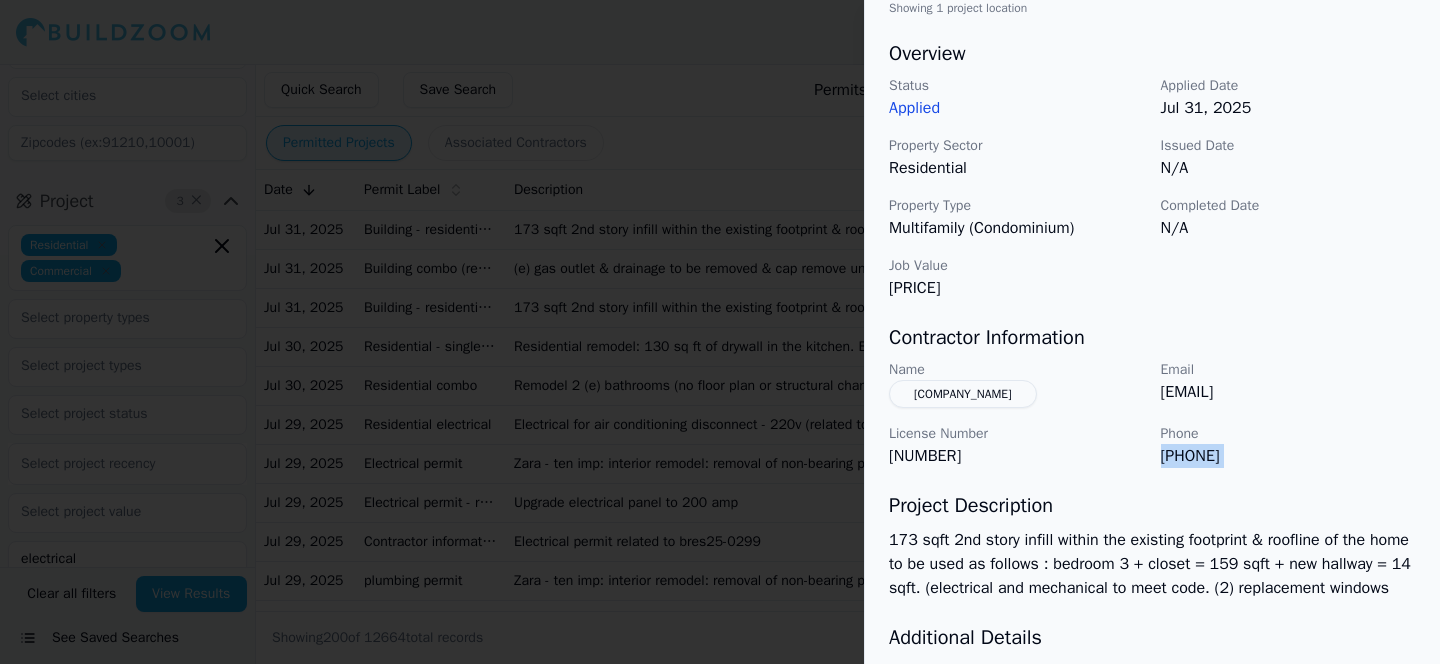 click on "[PHONE]" at bounding box center [1289, 456] 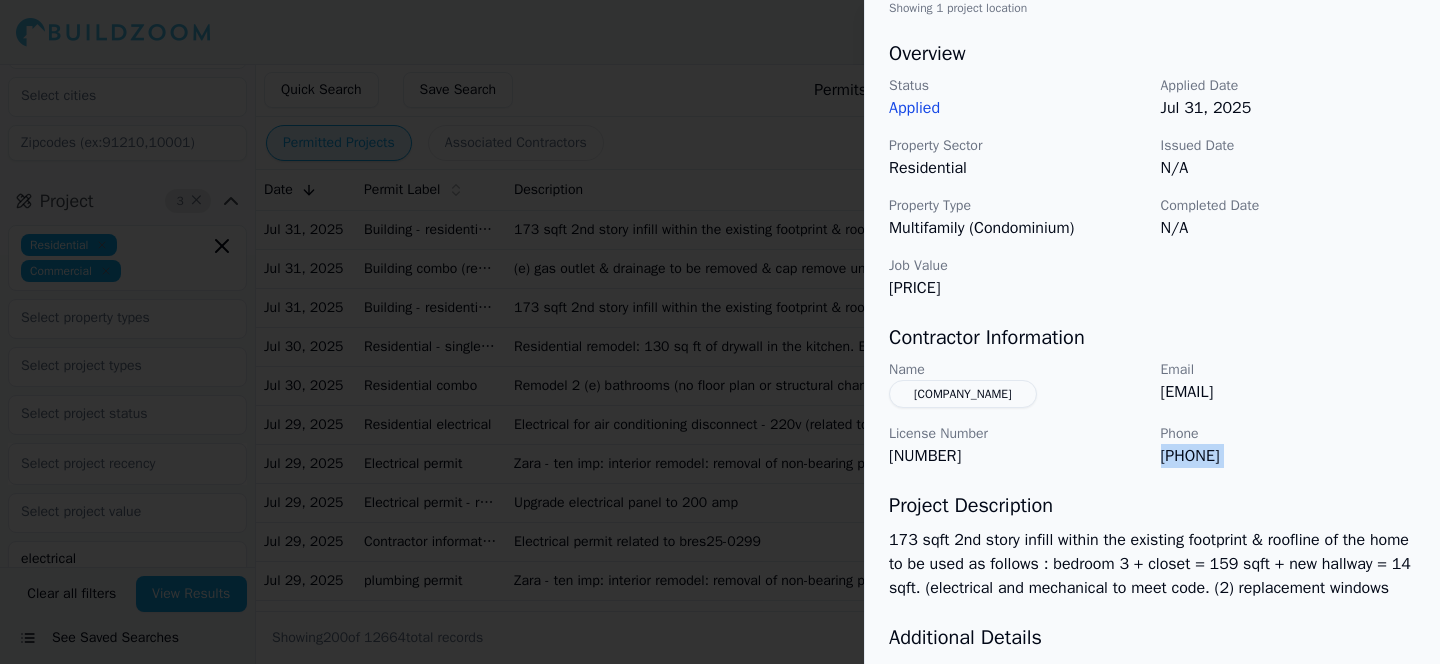 drag, startPoint x: 1321, startPoint y: 394, endPoint x: 1155, endPoint y: 390, distance: 166.04819 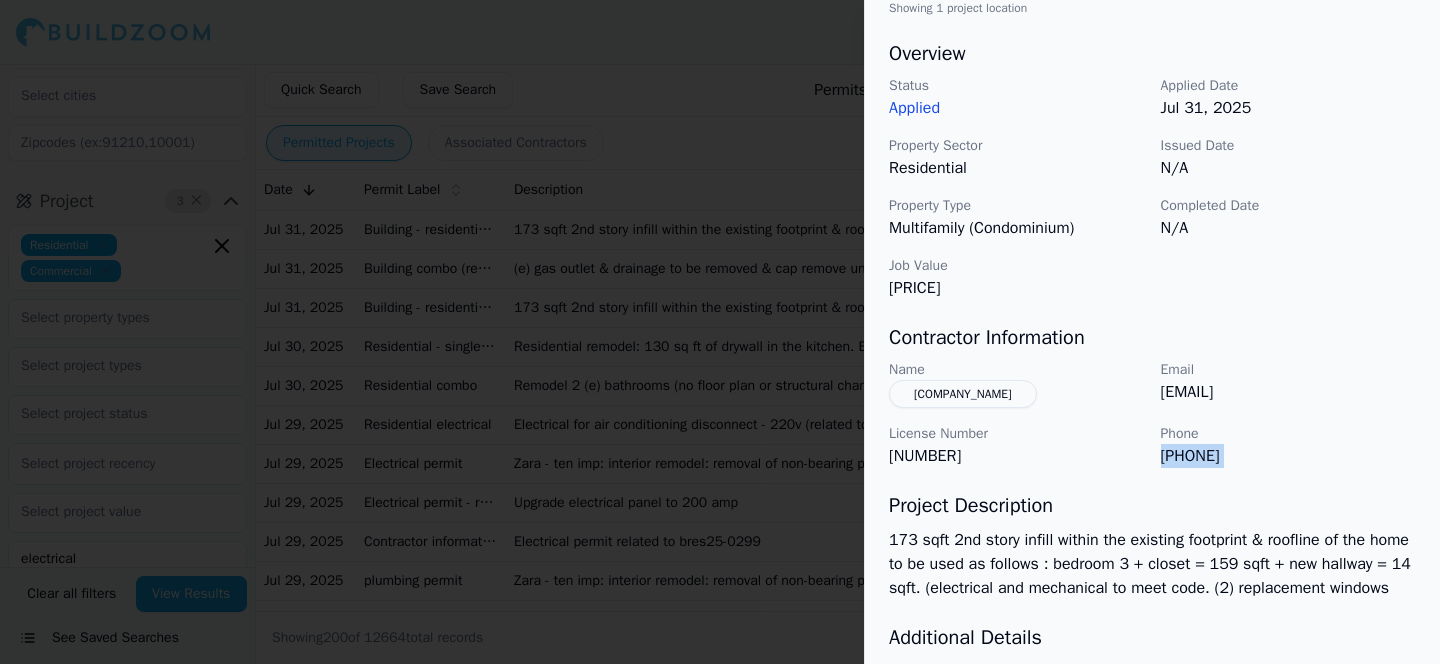 click on "Name [PERSON_NAME] Email [EMAIL] License Number [NUMBER] Phone [PHONE]" at bounding box center (1152, 414) 